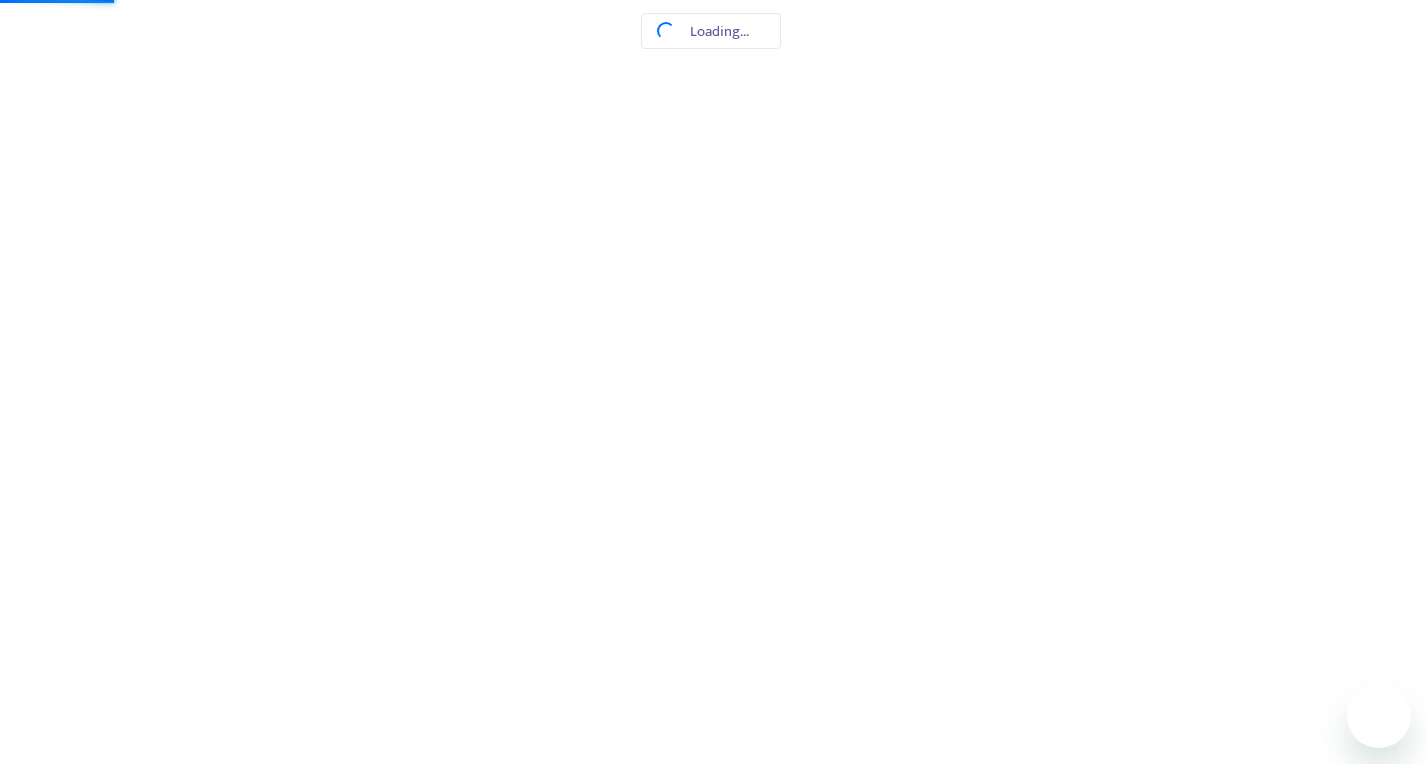 scroll, scrollTop: 0, scrollLeft: 0, axis: both 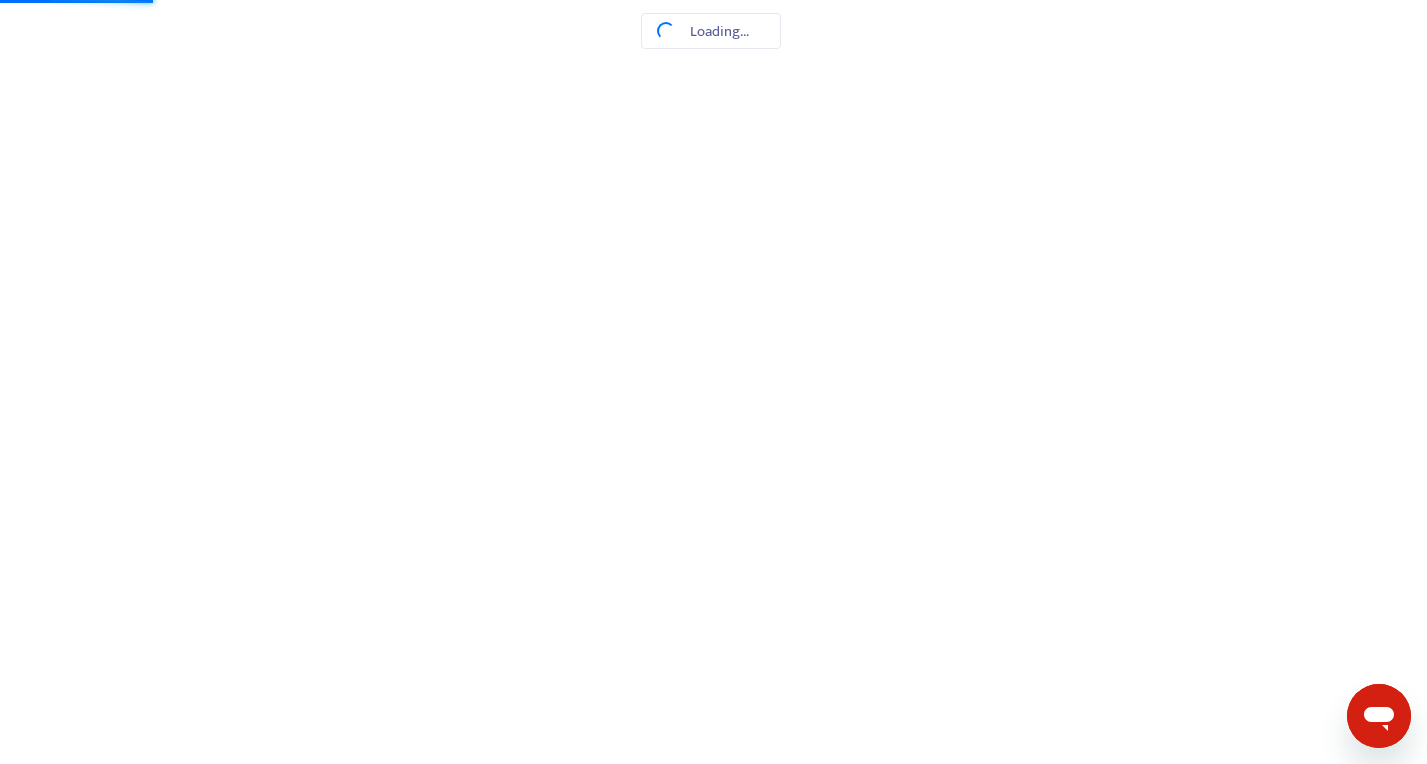 click at bounding box center [713, 0] 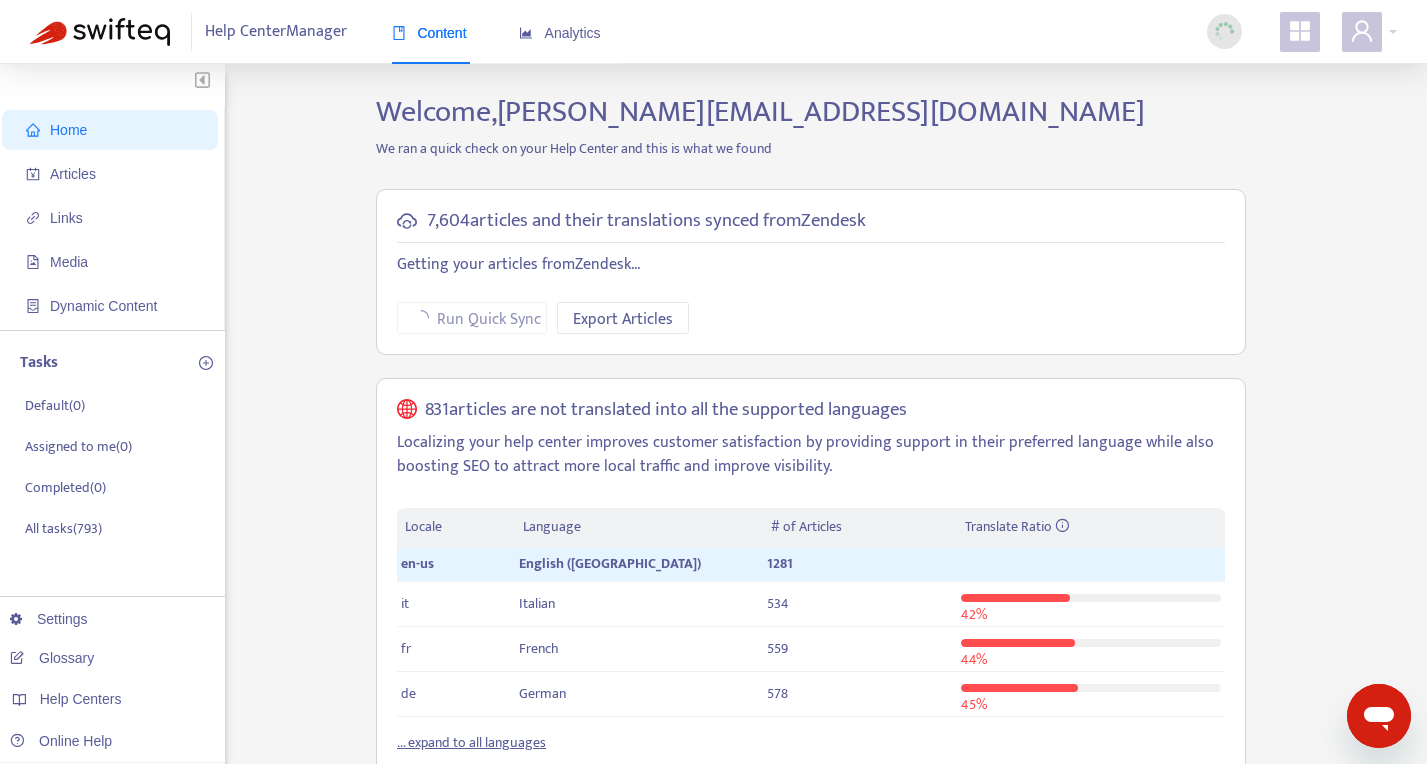 click on "Help Center  Manager Content Analytics" at bounding box center (713, 32) 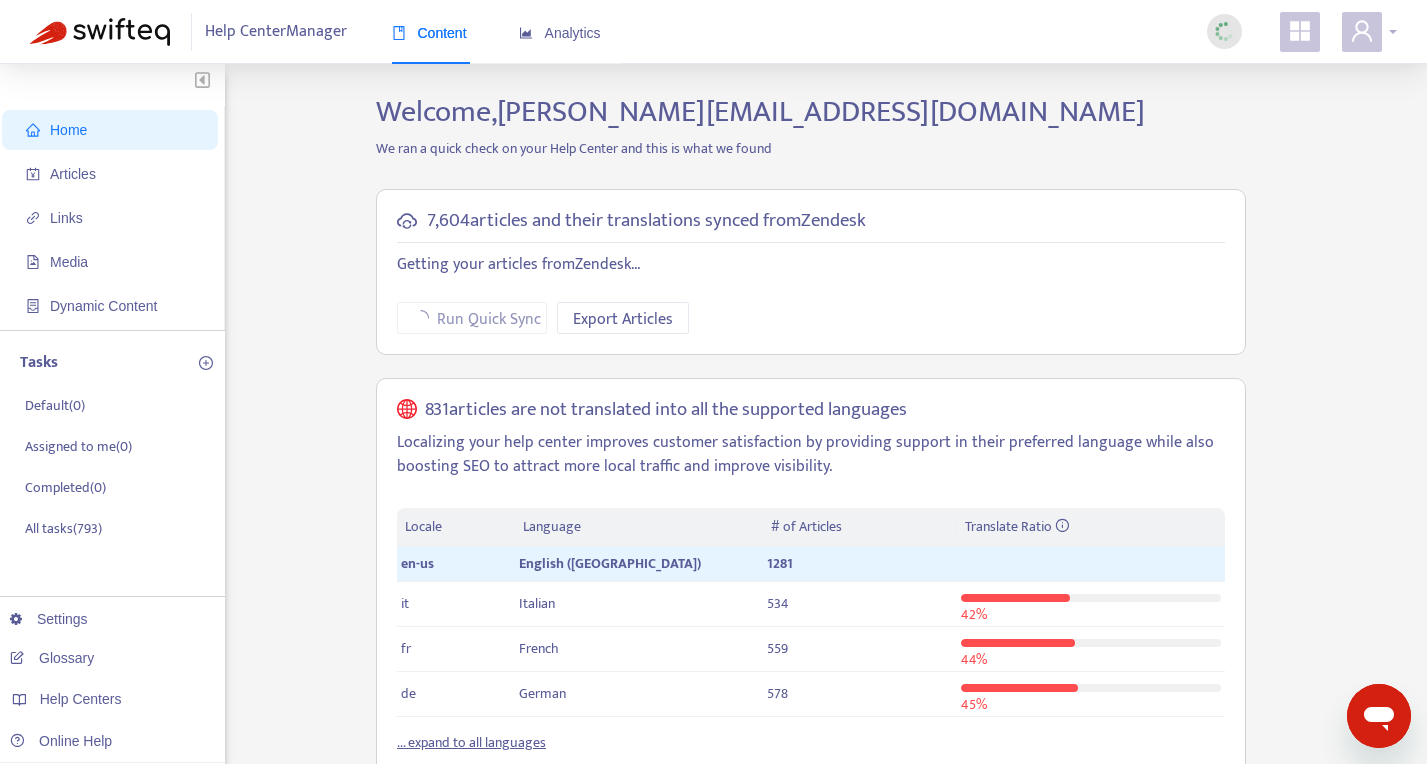 click 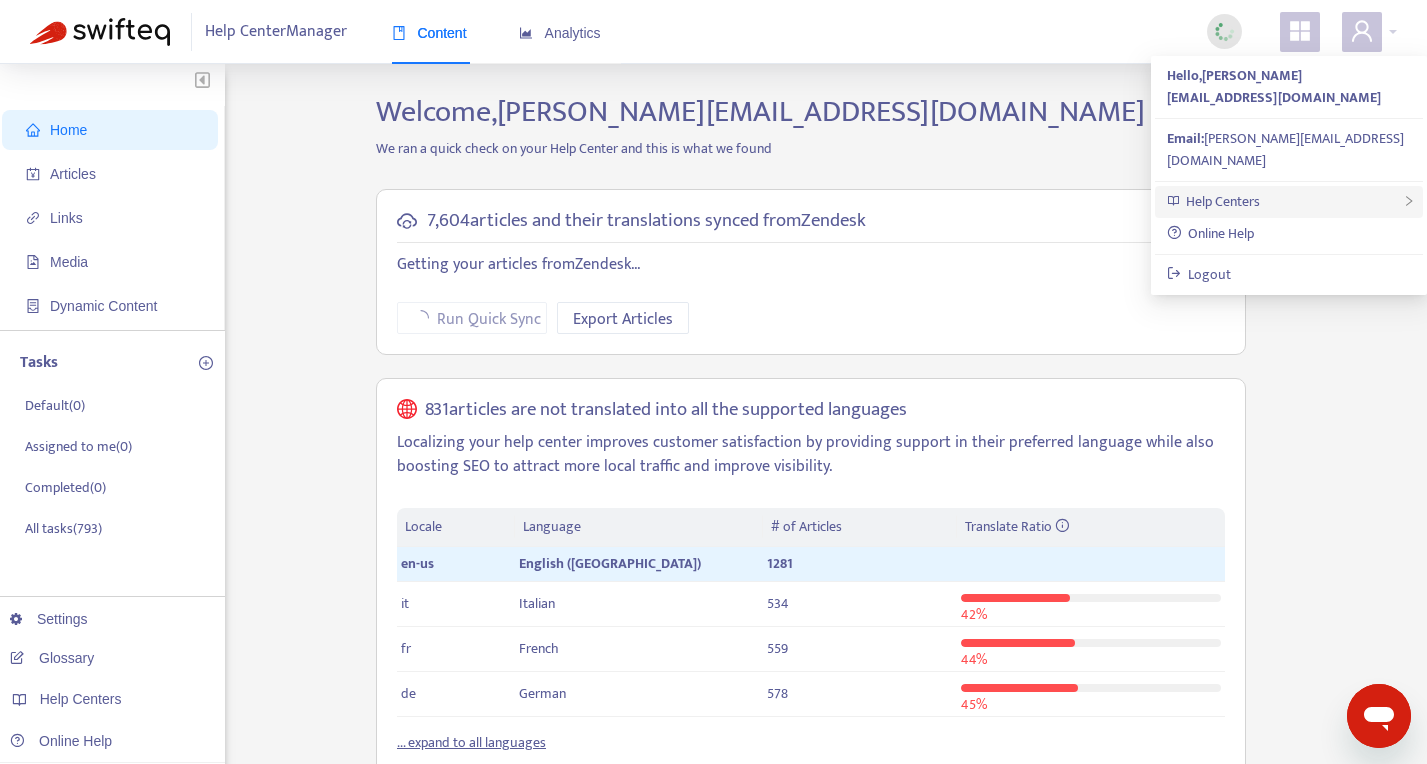 click on "Help Centers" at bounding box center (1289, 202) 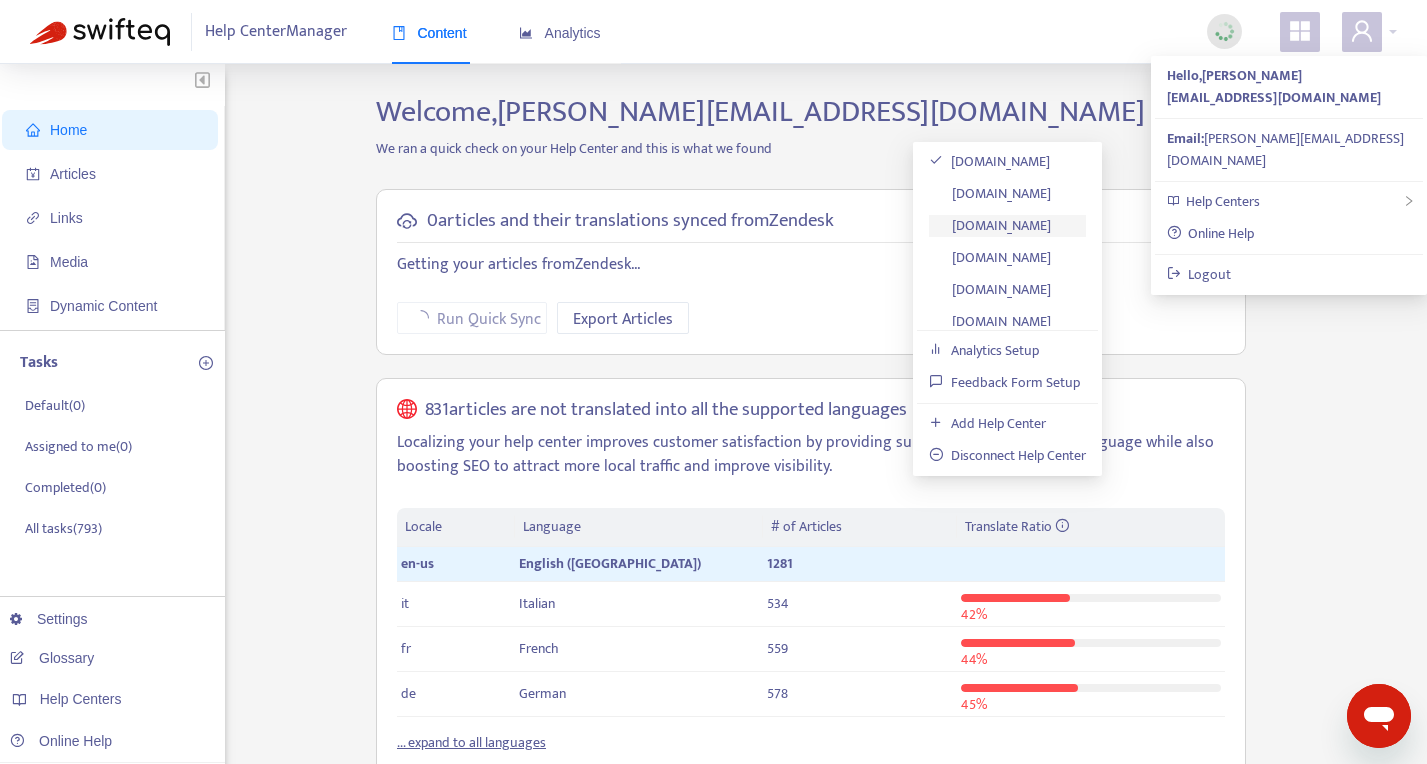 click on "customercare.scufgaming.com" at bounding box center (990, 225) 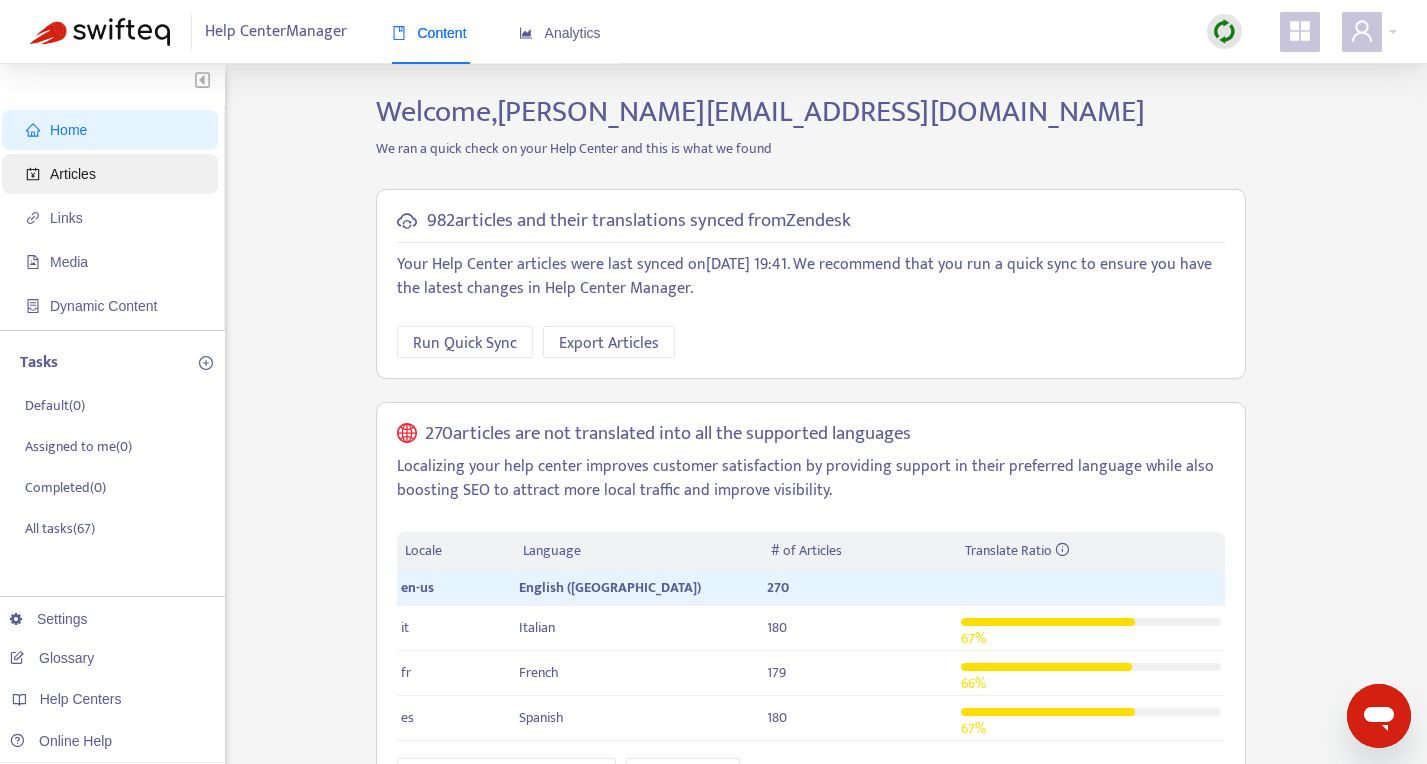 click on "Articles" at bounding box center [114, 174] 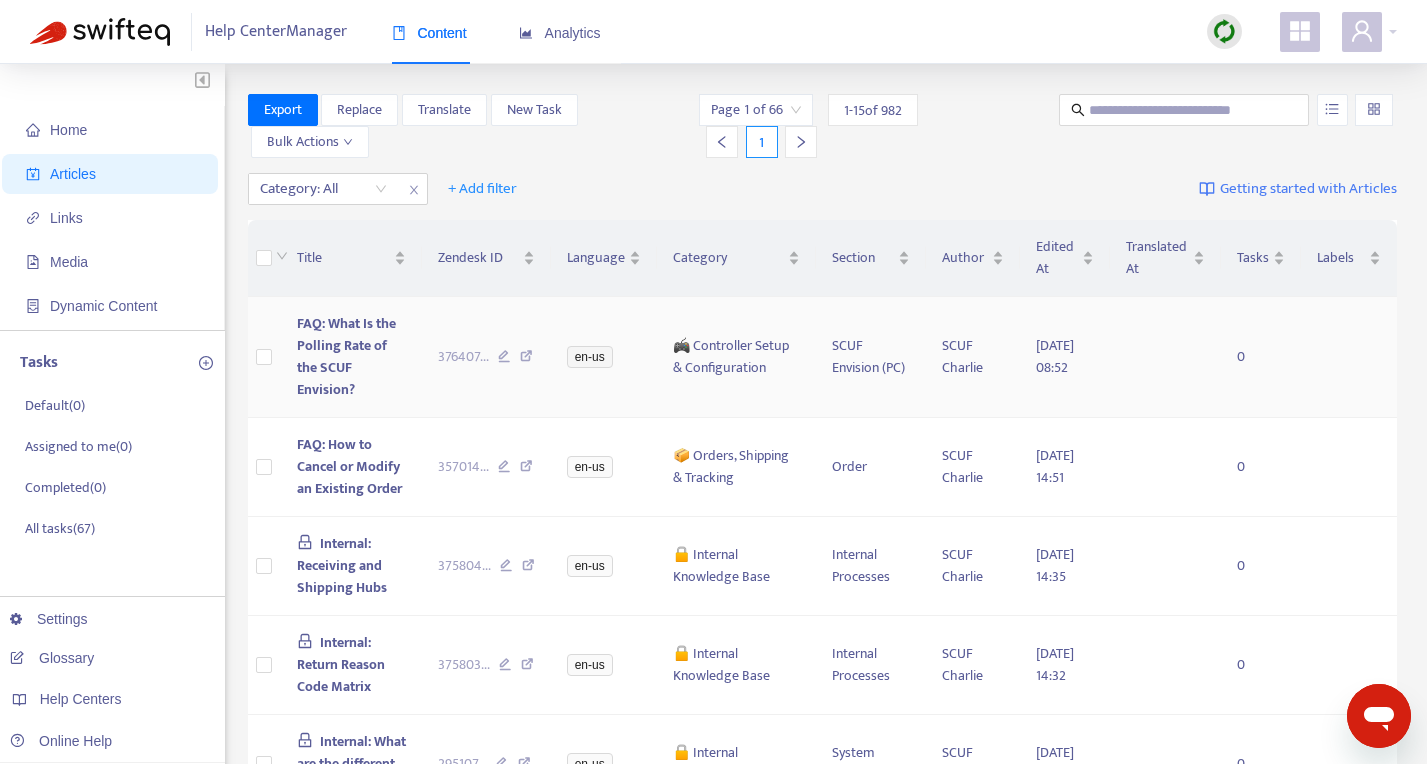 click on "FAQ: What Is the Polling Rate of the SCUF Envision?" at bounding box center (346, 356) 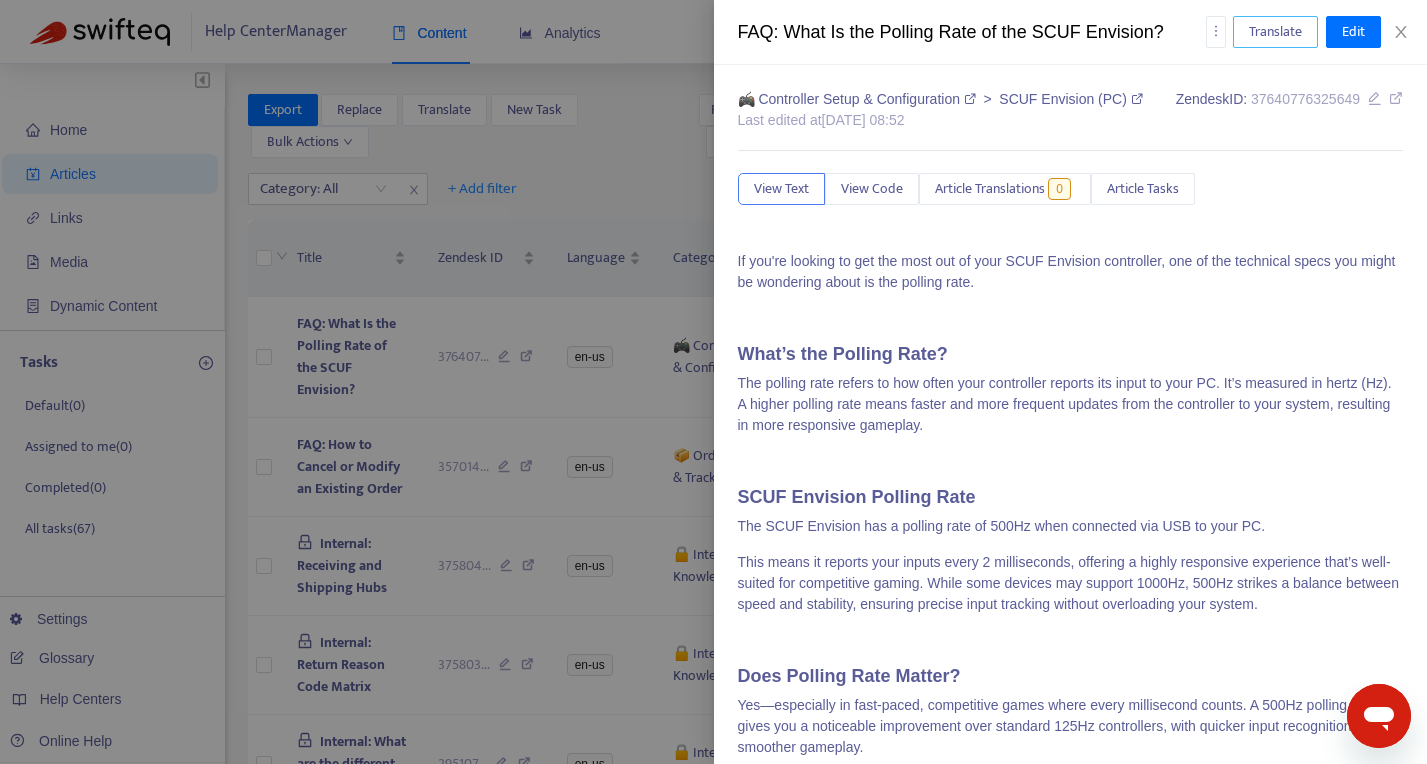 click on "Translate" at bounding box center [1275, 32] 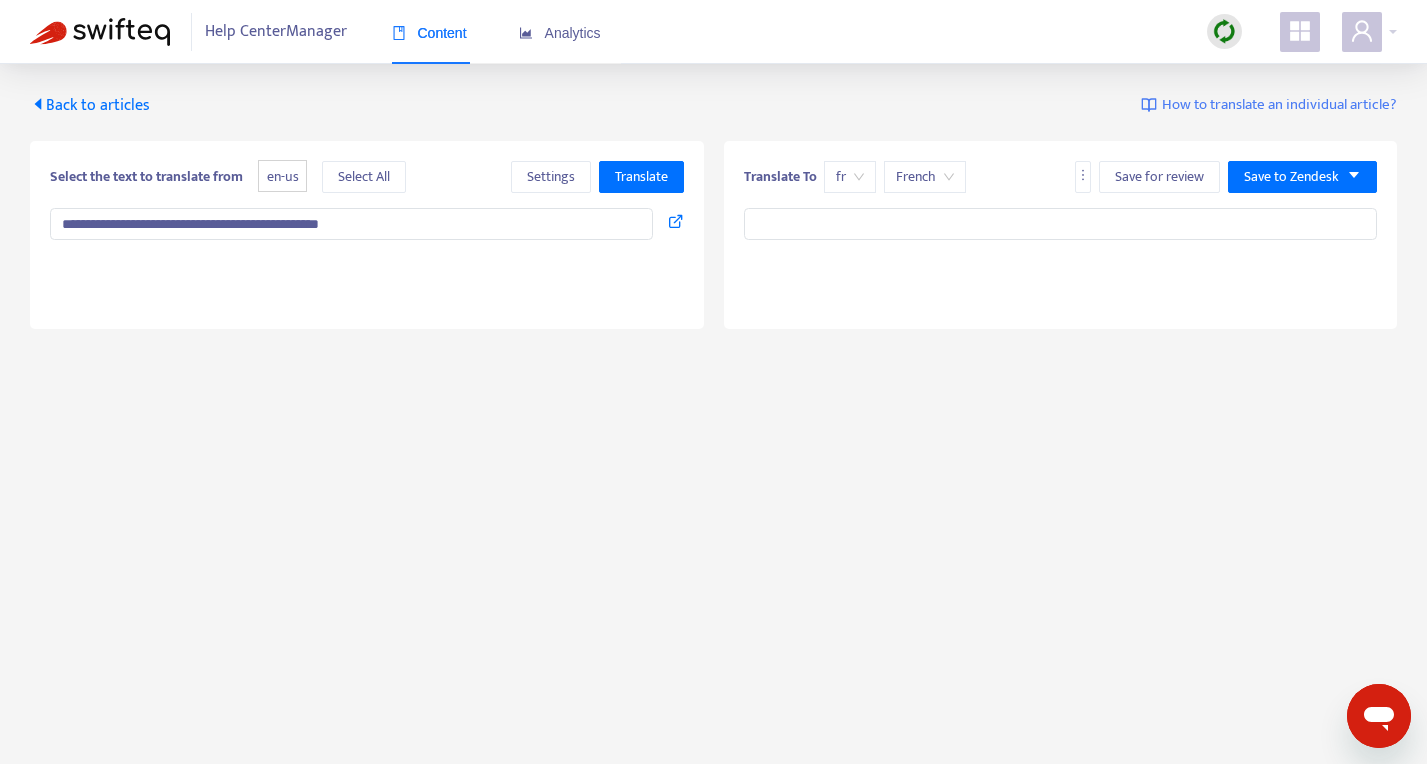 type on "**********" 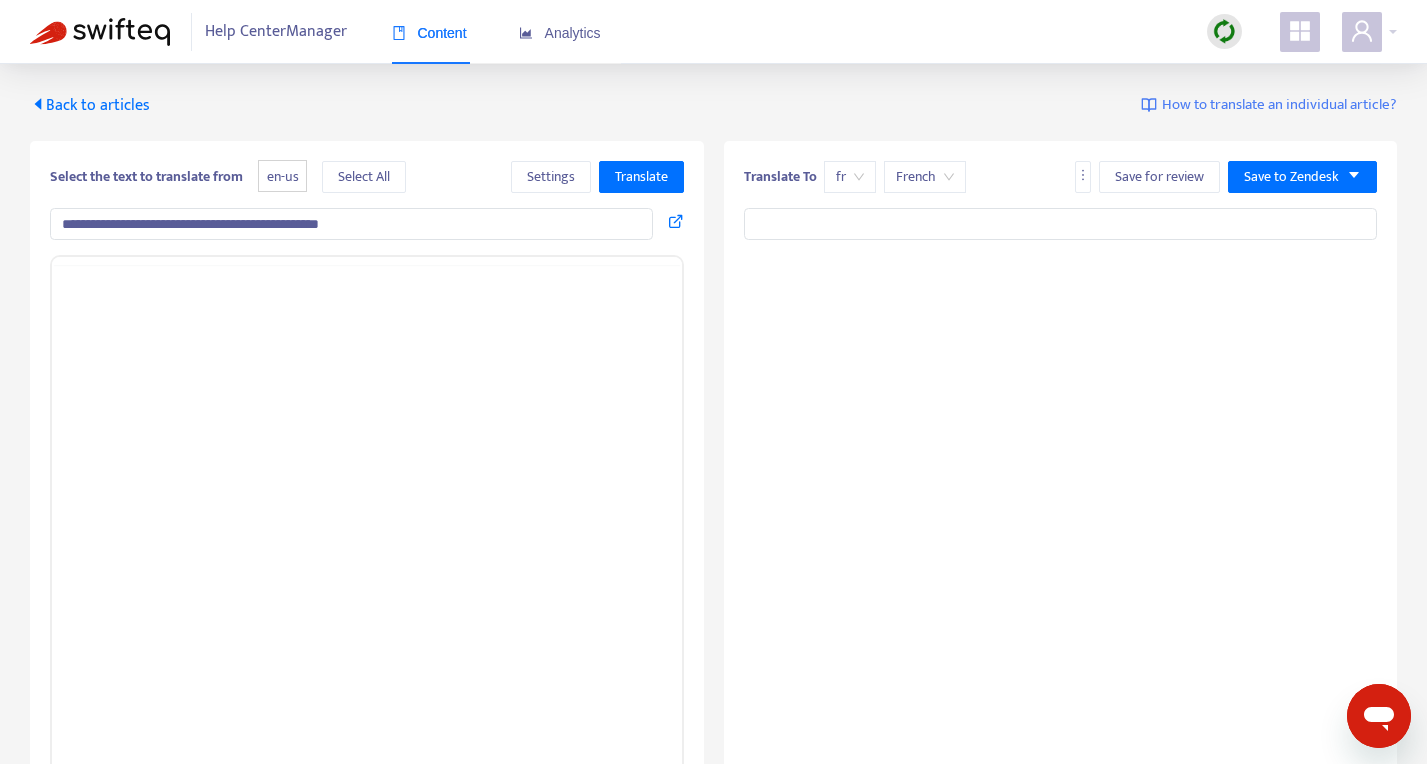 scroll, scrollTop: 0, scrollLeft: 0, axis: both 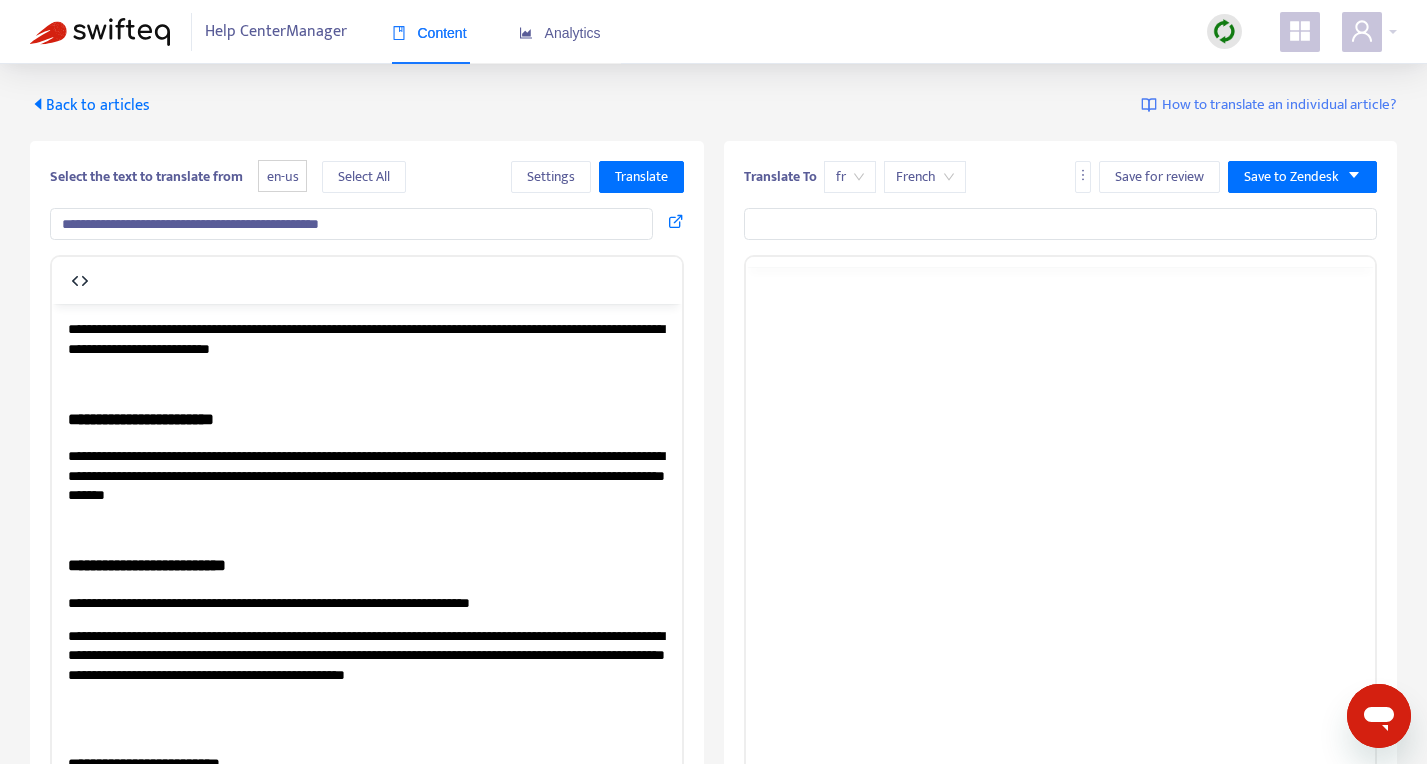 click on "**********" at bounding box center [351, 224] 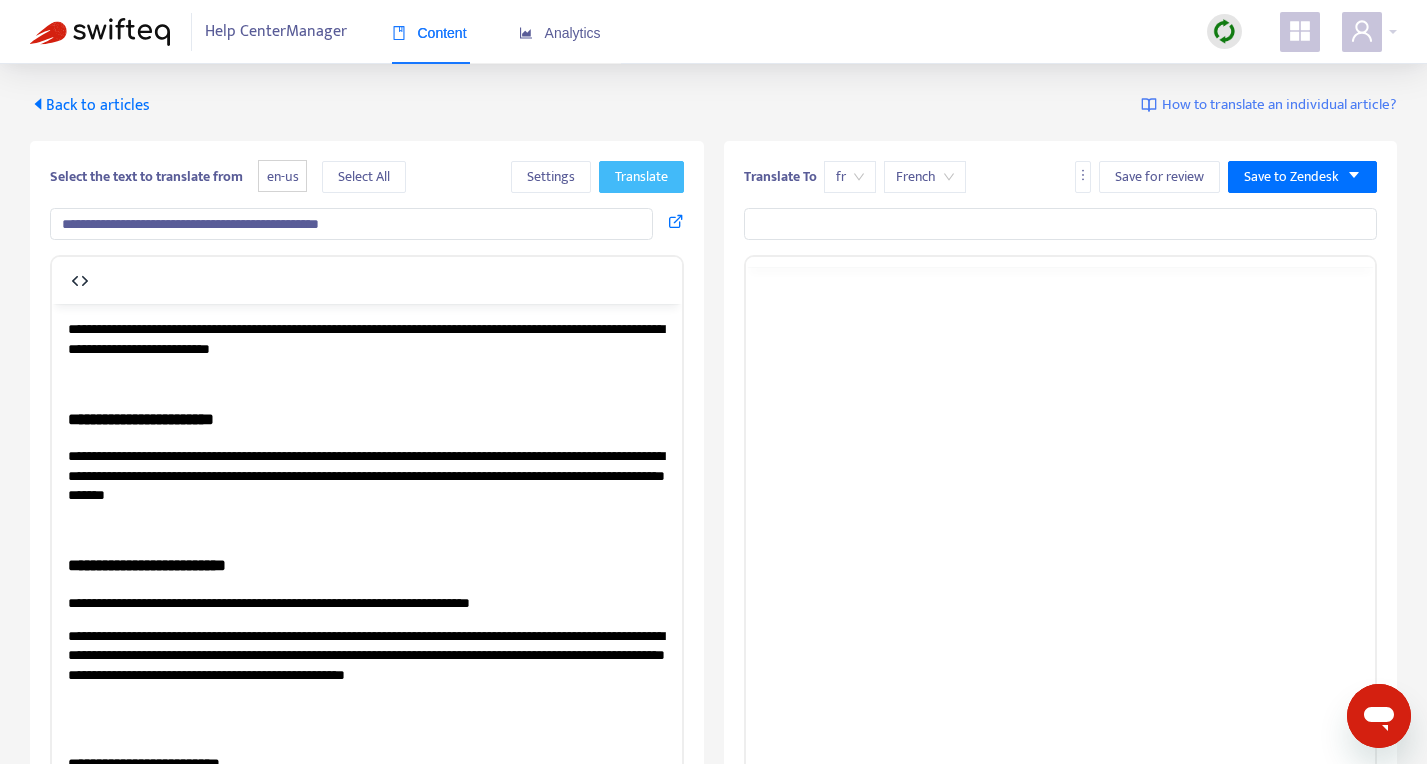 scroll, scrollTop: 0, scrollLeft: 0, axis: both 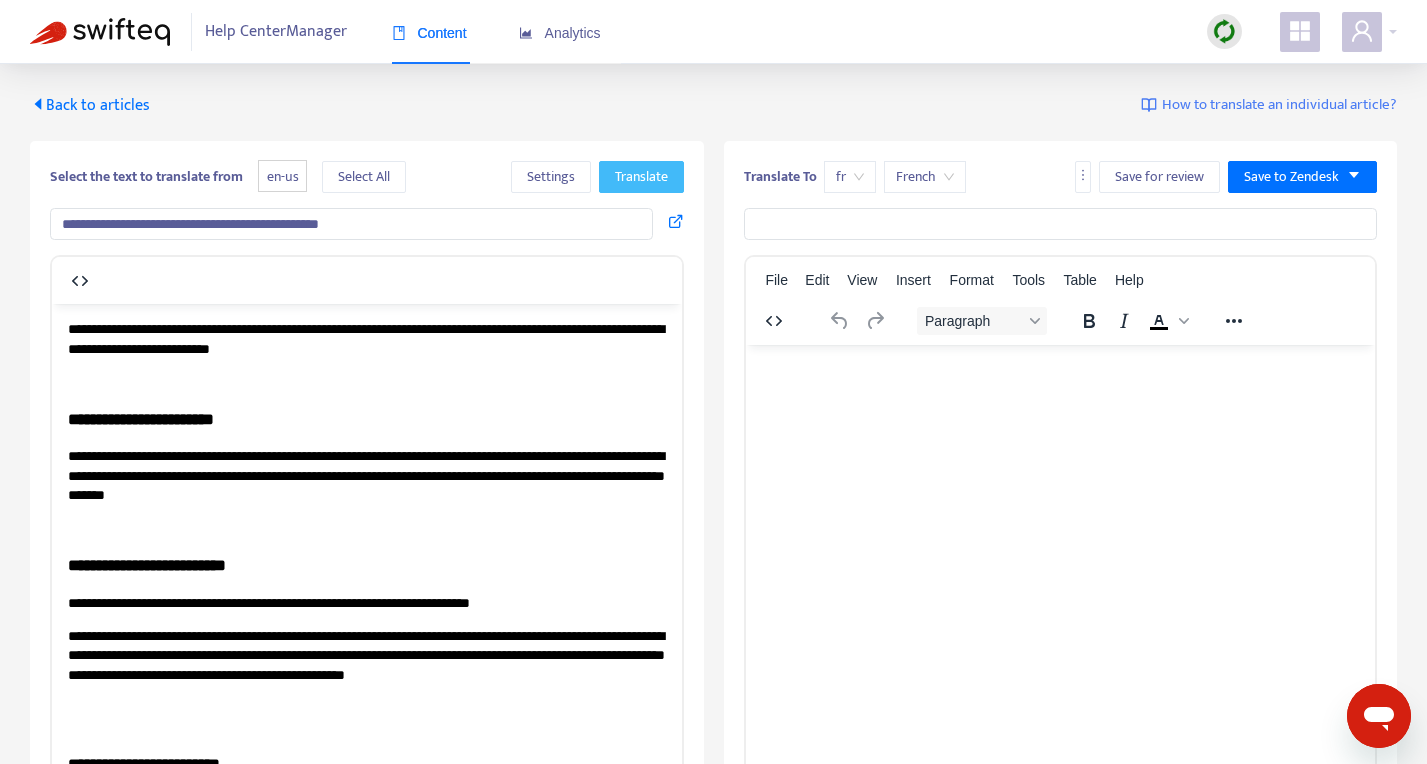 click on "Translate" at bounding box center (641, 177) 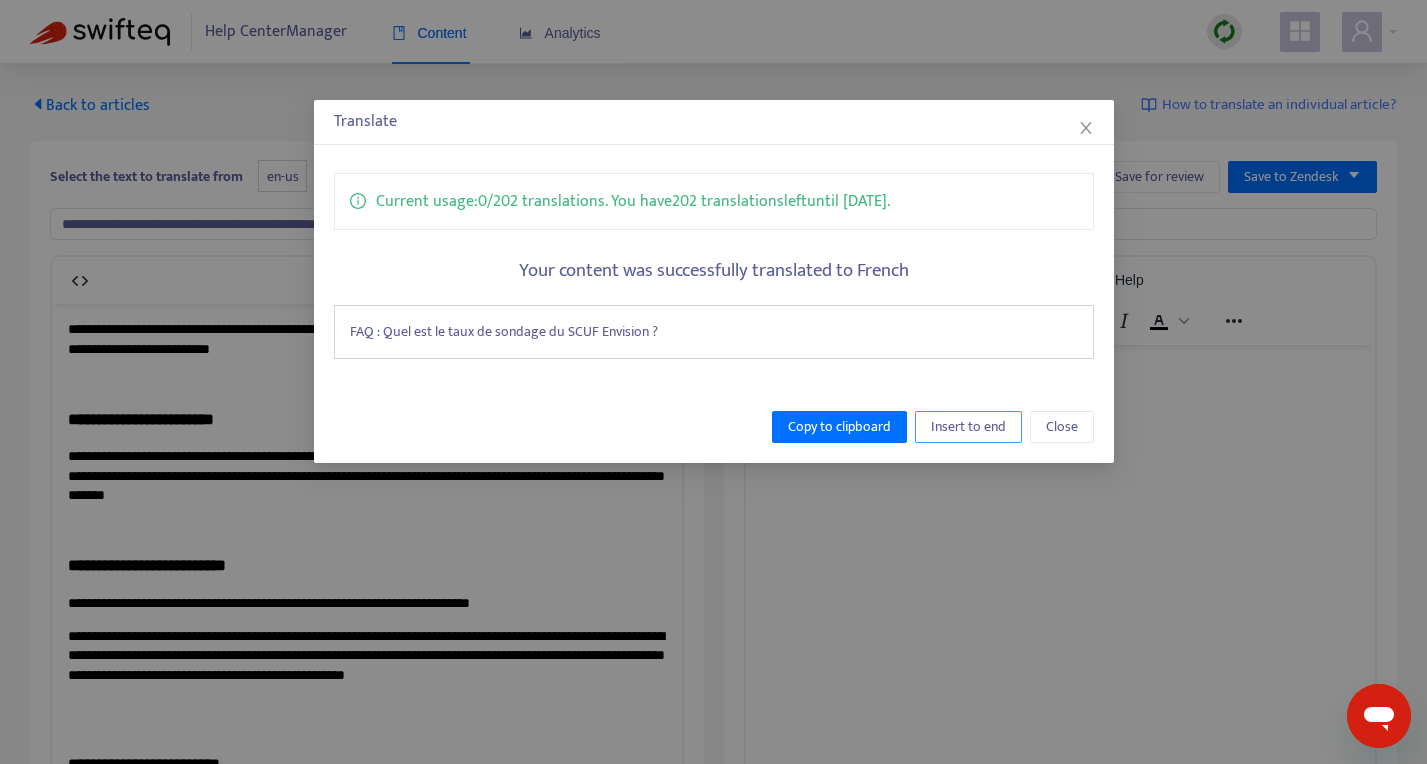 click on "Insert to end" at bounding box center (968, 427) 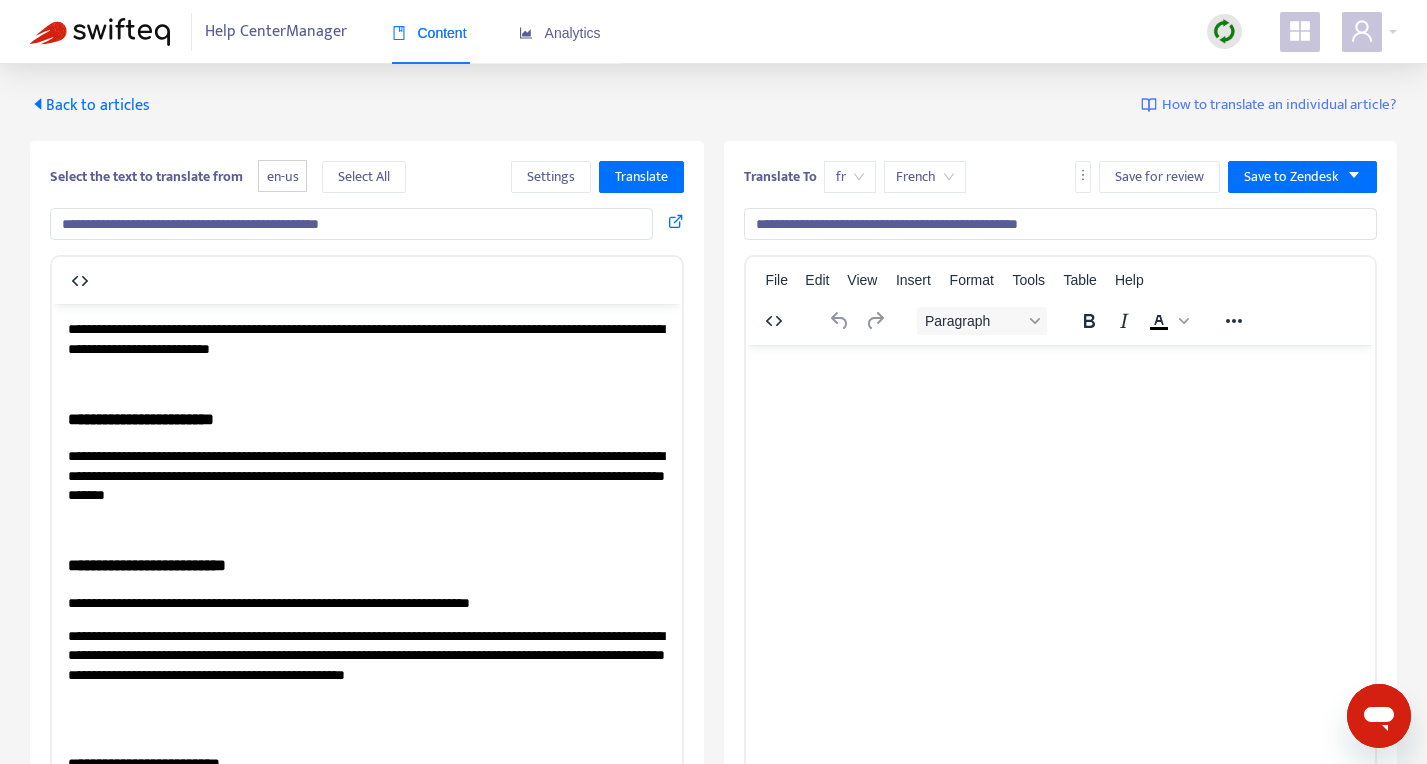 click on "**********" at bounding box center (367, 474) 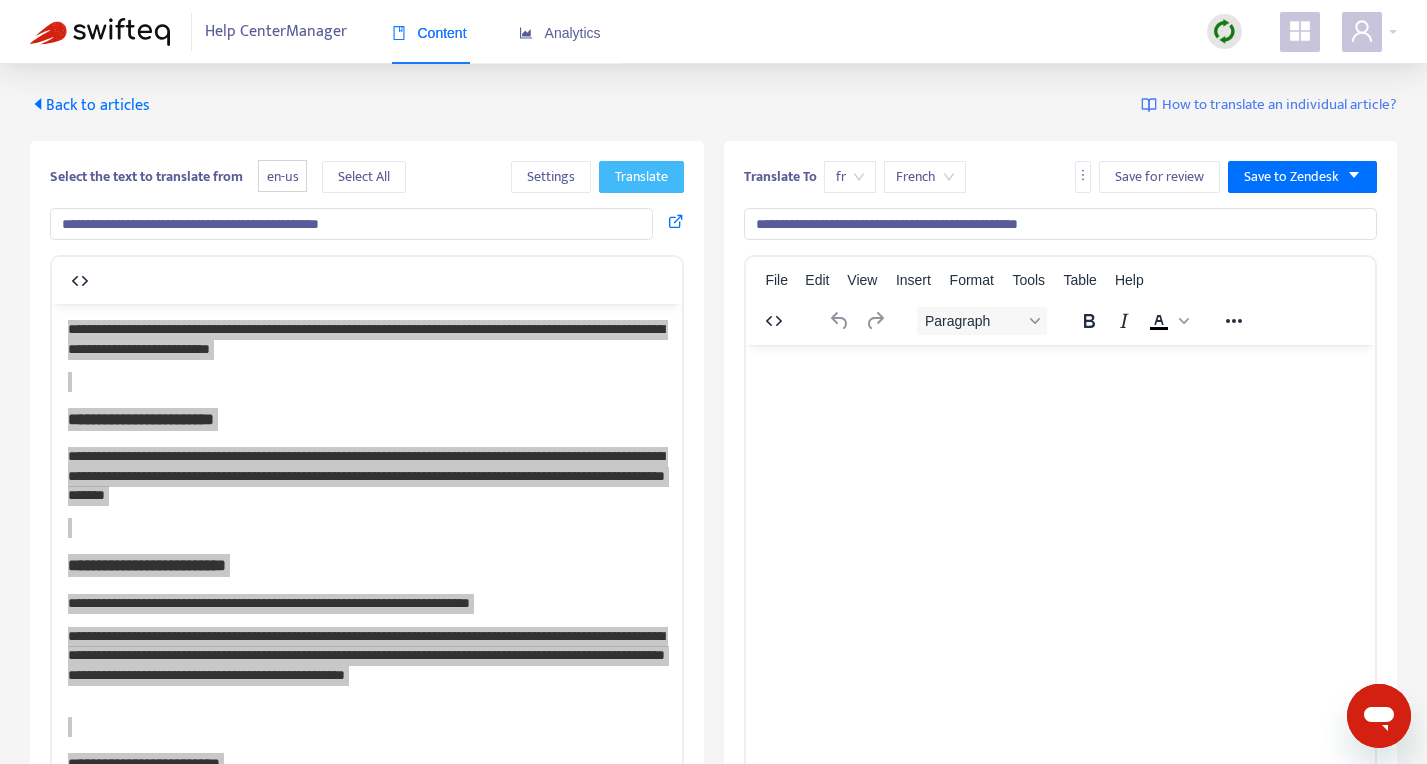 click on "Translate" at bounding box center (641, 177) 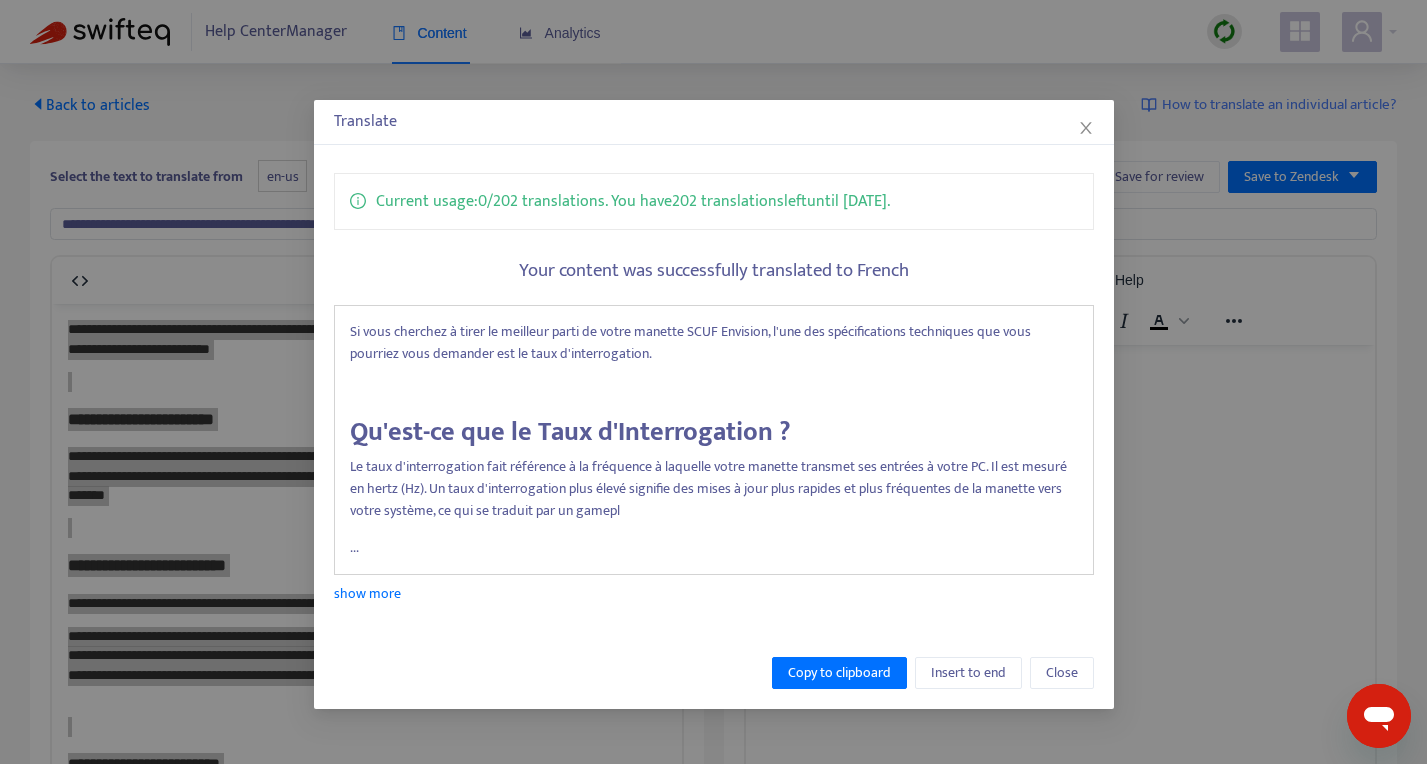 click on "Si vous cherchez à tirer le meilleur parti de votre manette SCUF Envision, l'une des spécifications techniques que vous pourriez vous demander est le taux d'interrogation.
Qu'est-ce que le Taux d'Interrogation ?
Le taux d'interrogation fait référence à la fréquence à laquelle votre manette transmet ses entrées à votre PC. Il est mesuré en hertz (Hz). Un taux d'interrogation plus élevé signifie des mises à jour plus rapides et plus fréquentes de la manette vers votre système, ce qui se traduit par un gamepl ..." at bounding box center (714, 440) 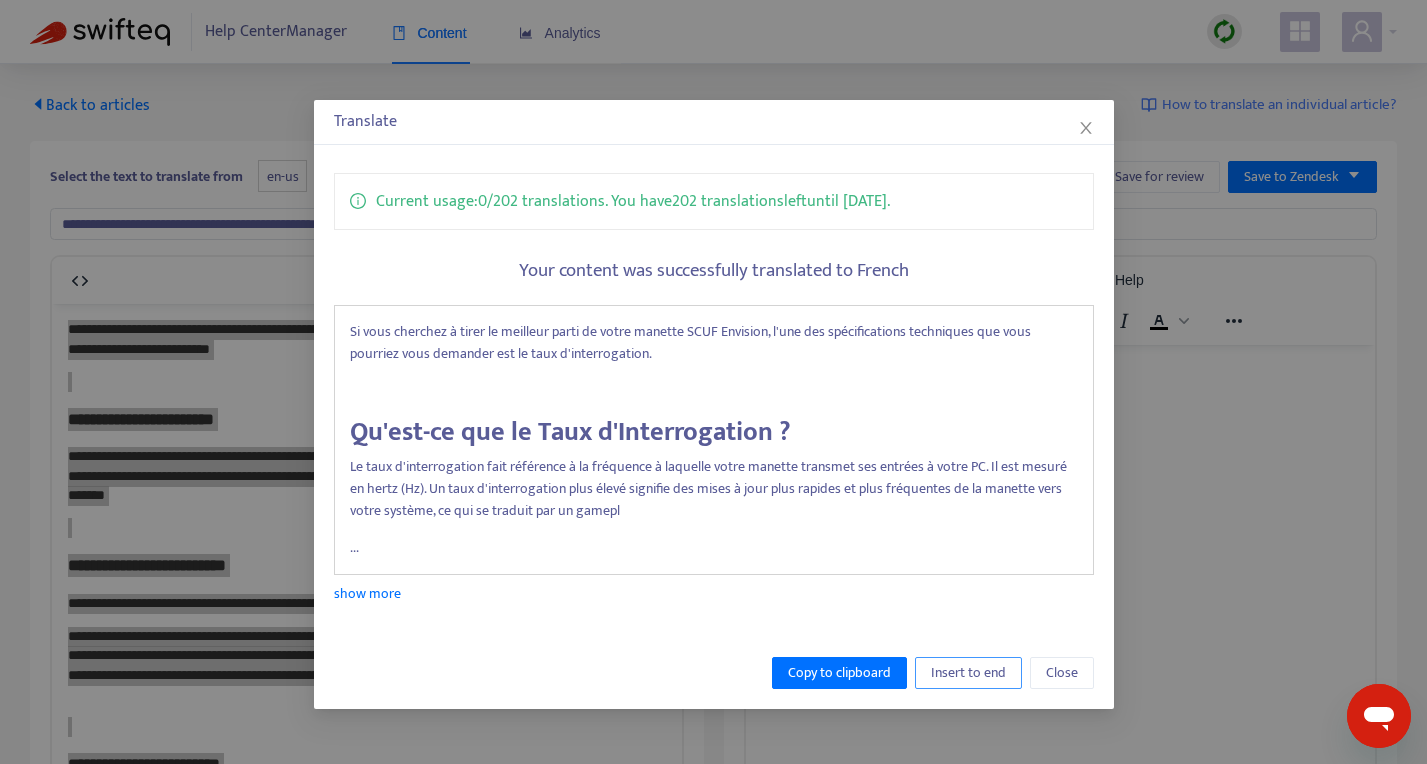 click on "Insert to end" at bounding box center [968, 673] 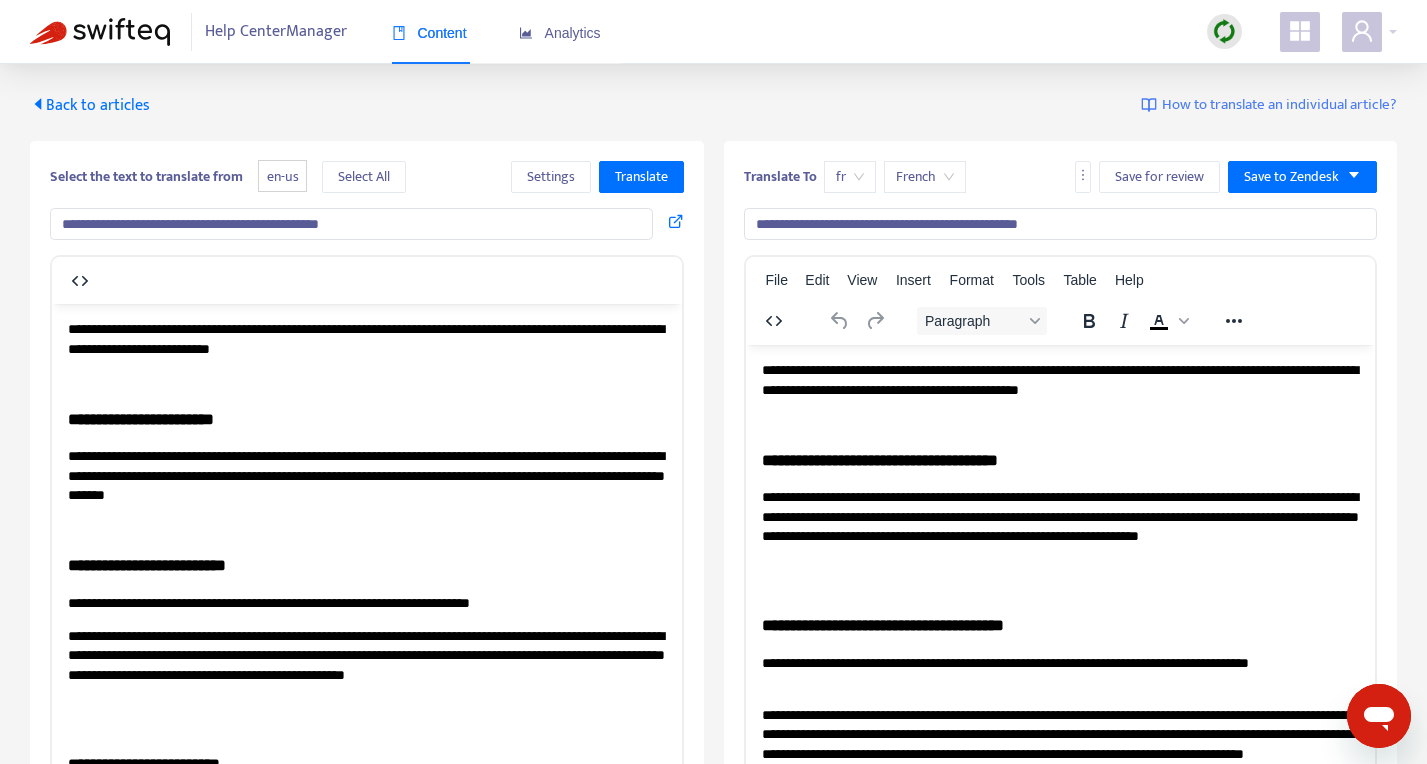click on "**********" at bounding box center (1061, 224) 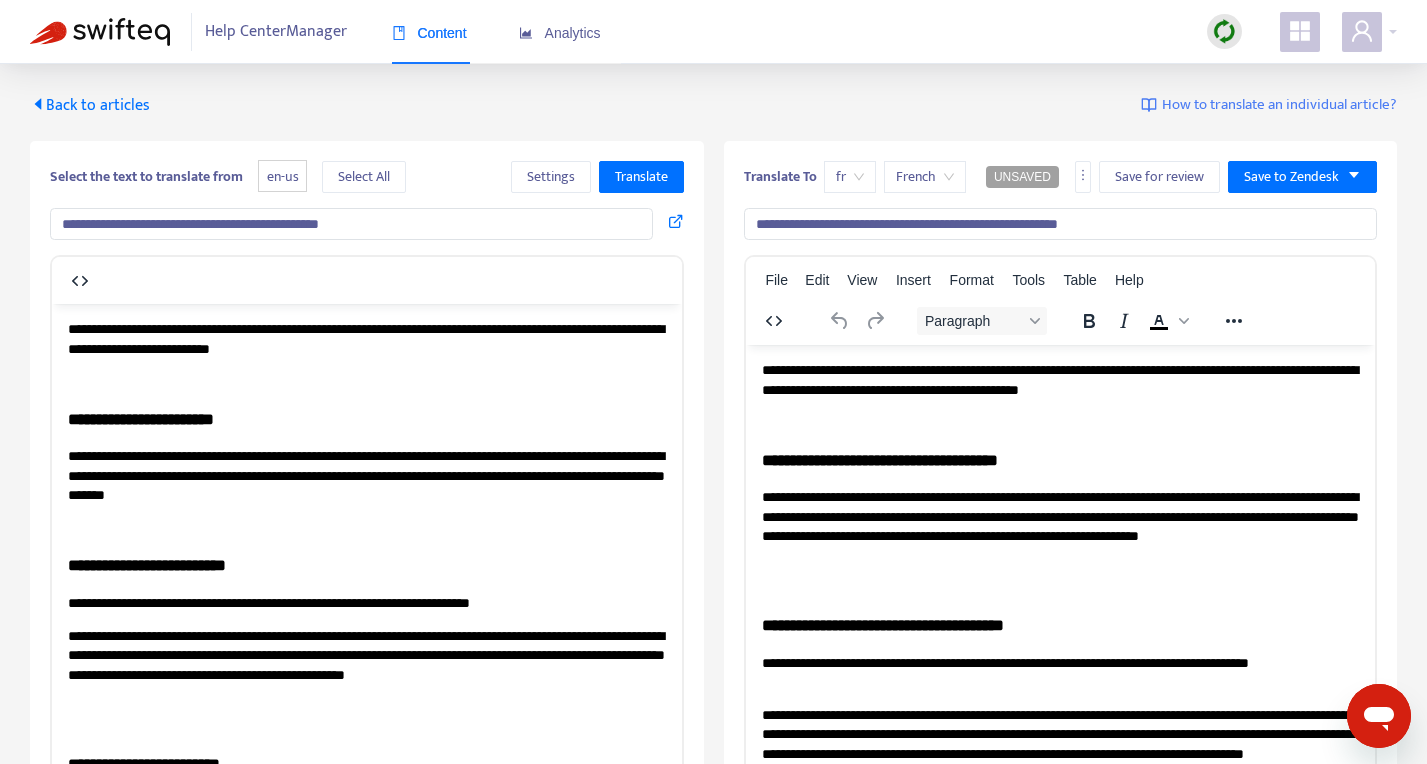 type on "**********" 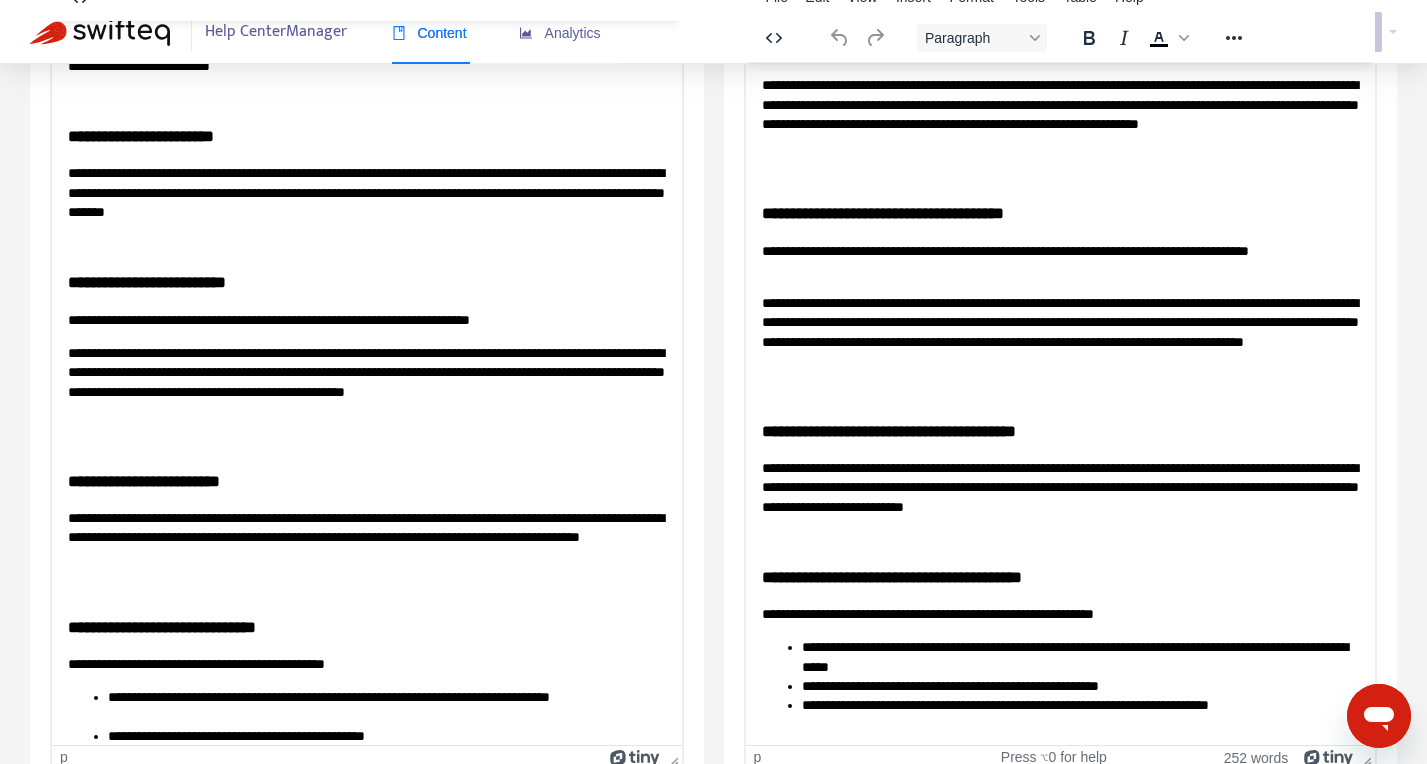 scroll, scrollTop: 0, scrollLeft: 0, axis: both 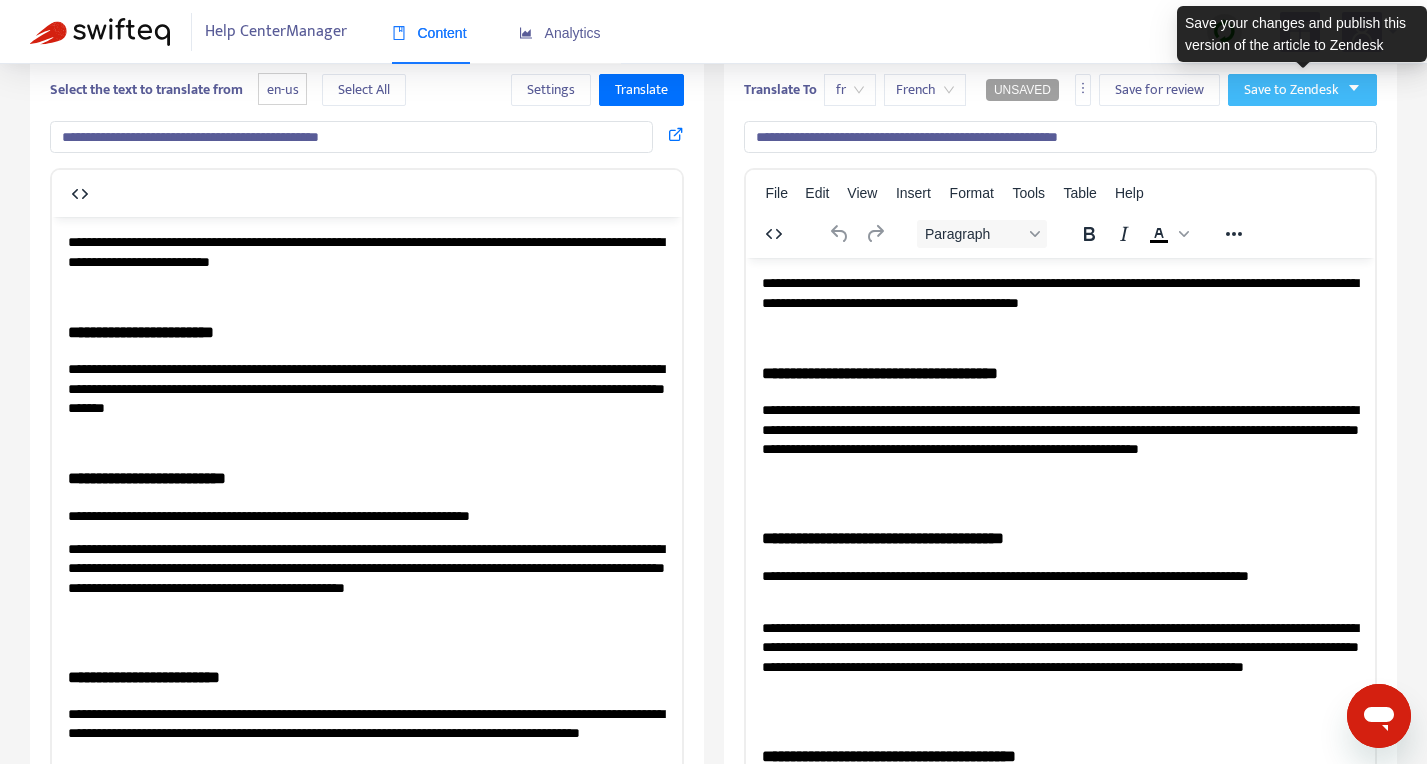 click on "Save to Zendesk" at bounding box center [1291, 90] 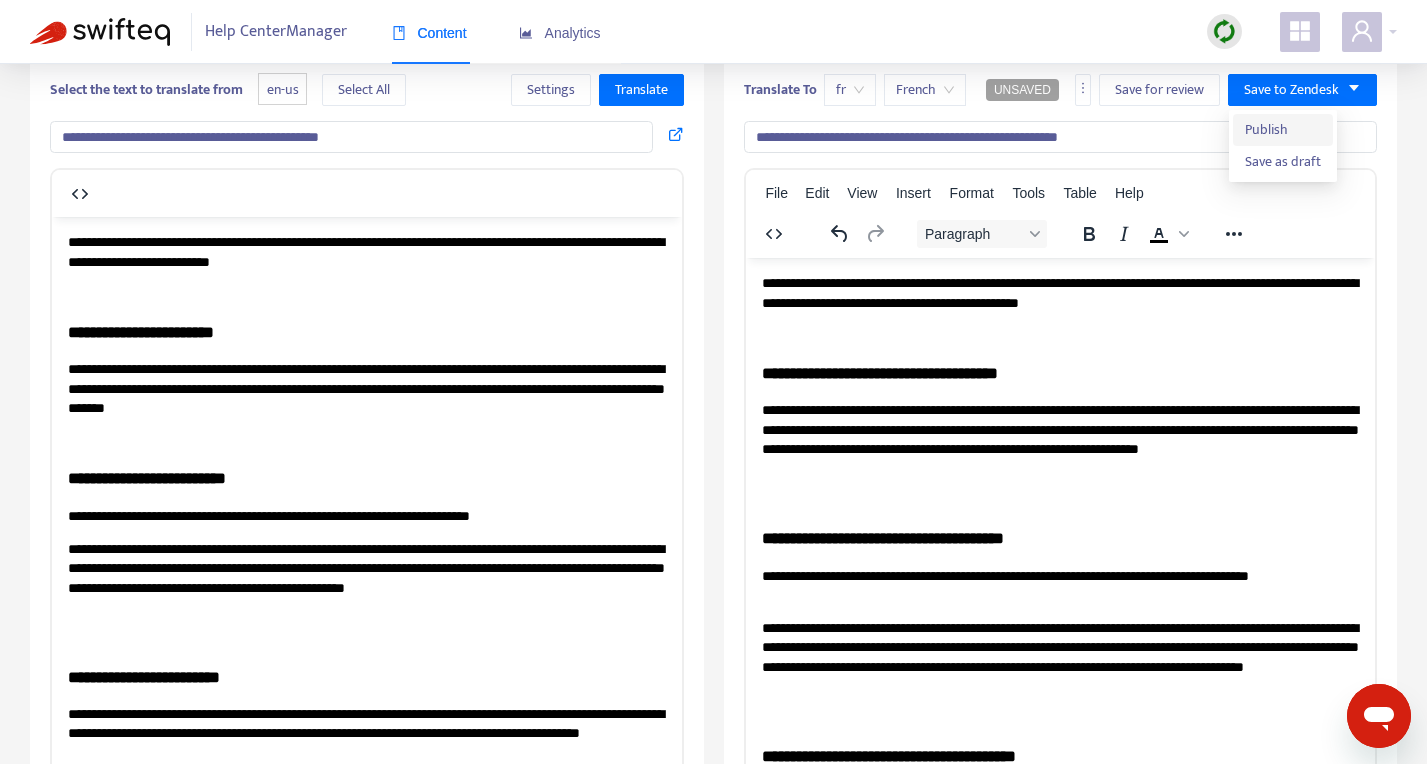 click on "Publish" at bounding box center (1283, 130) 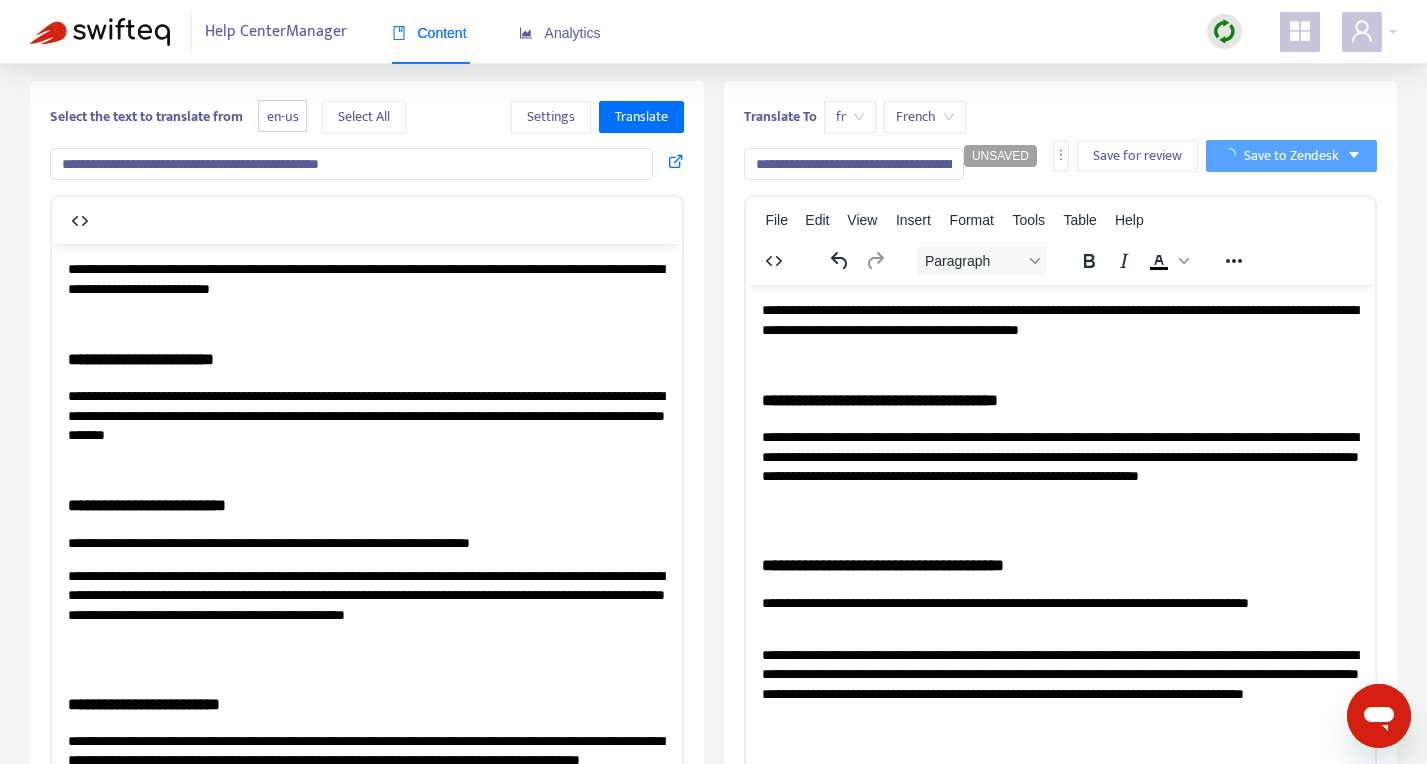 scroll, scrollTop: 46, scrollLeft: 0, axis: vertical 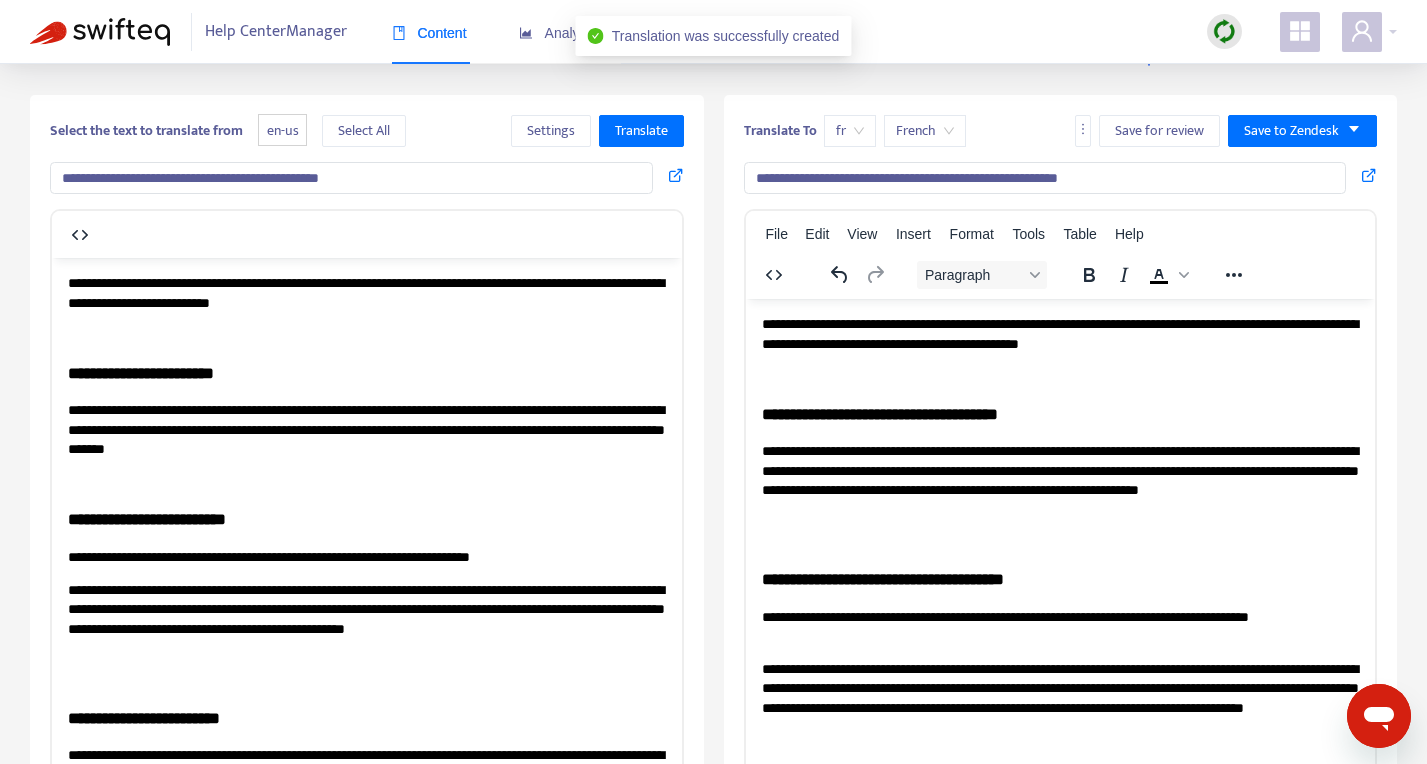 click on "fr" at bounding box center (850, 131) 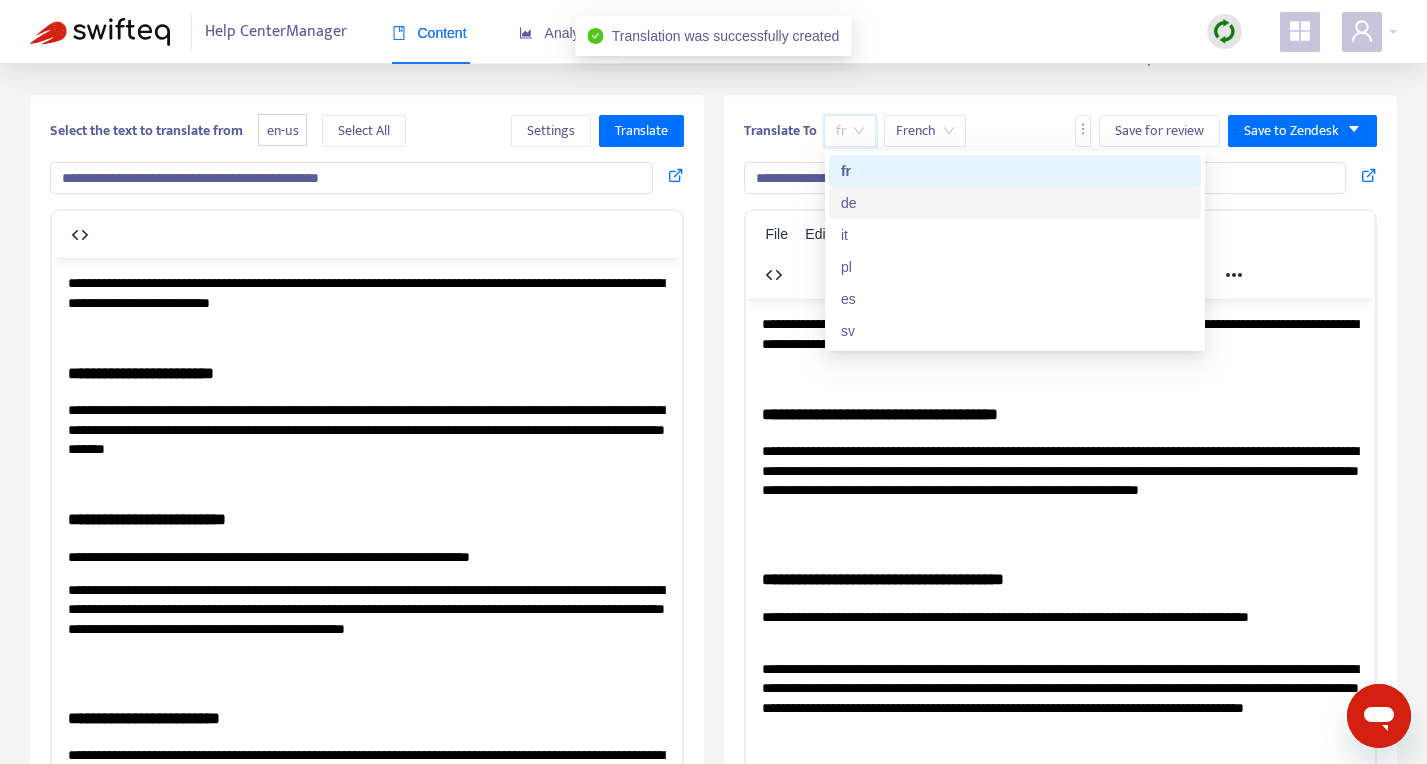click on "de" at bounding box center (1015, 203) 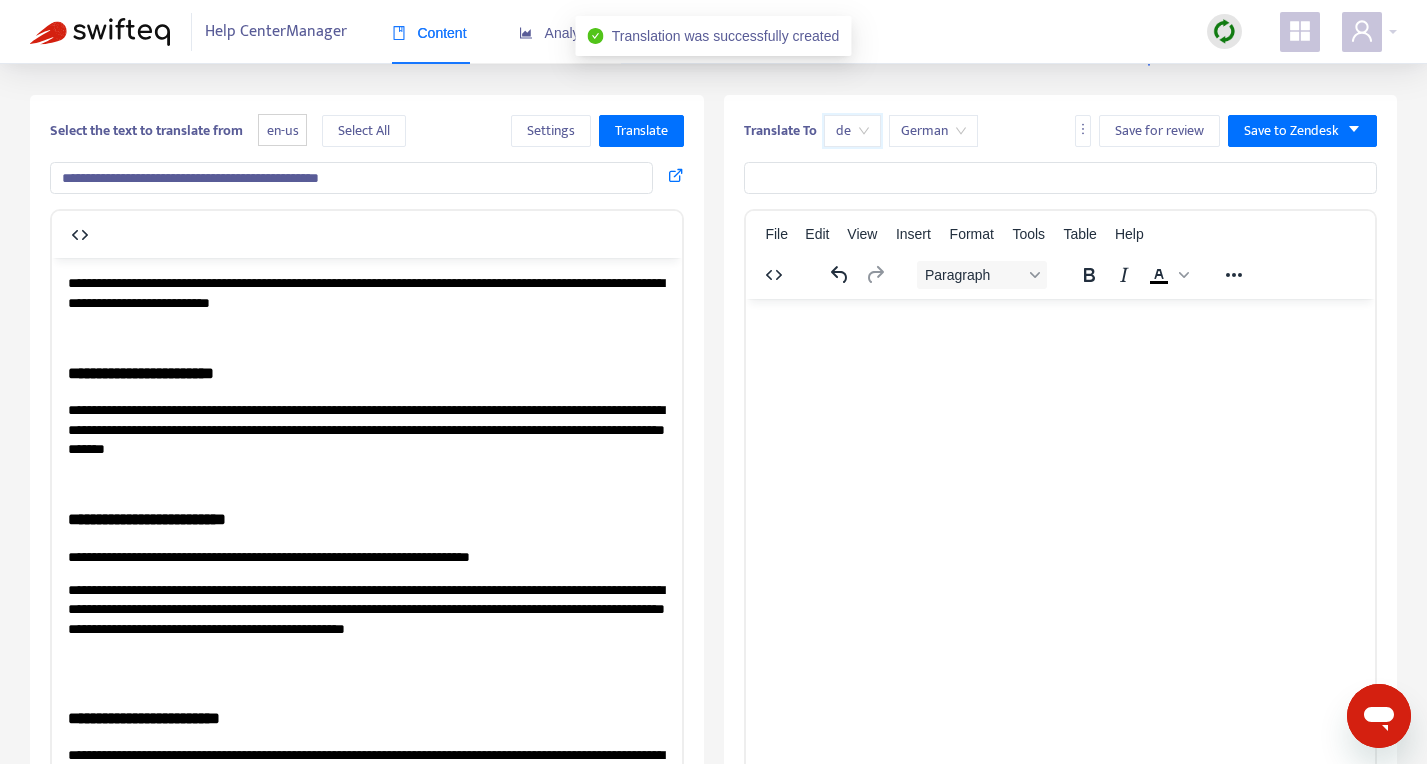 click on "**********" at bounding box center (351, 178) 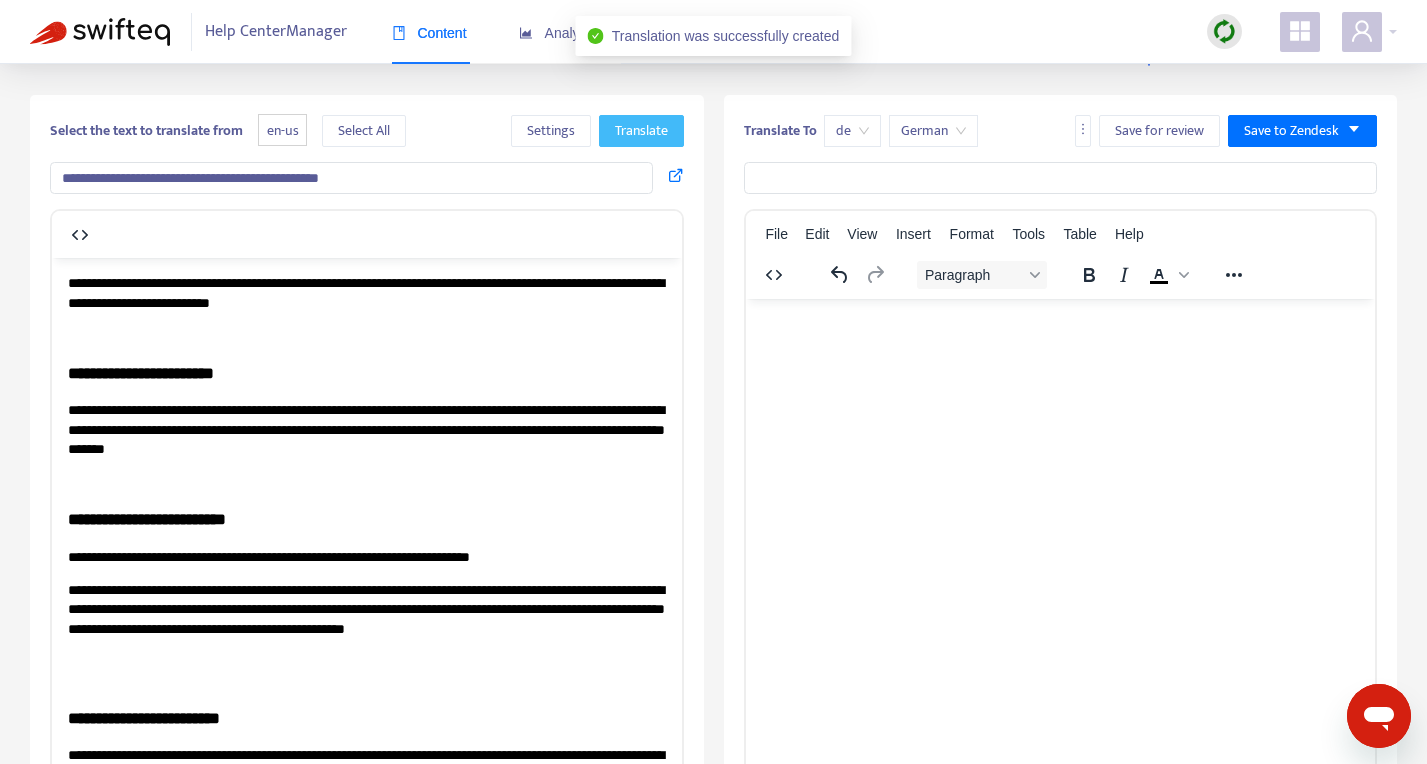 click on "Translate" at bounding box center (641, 131) 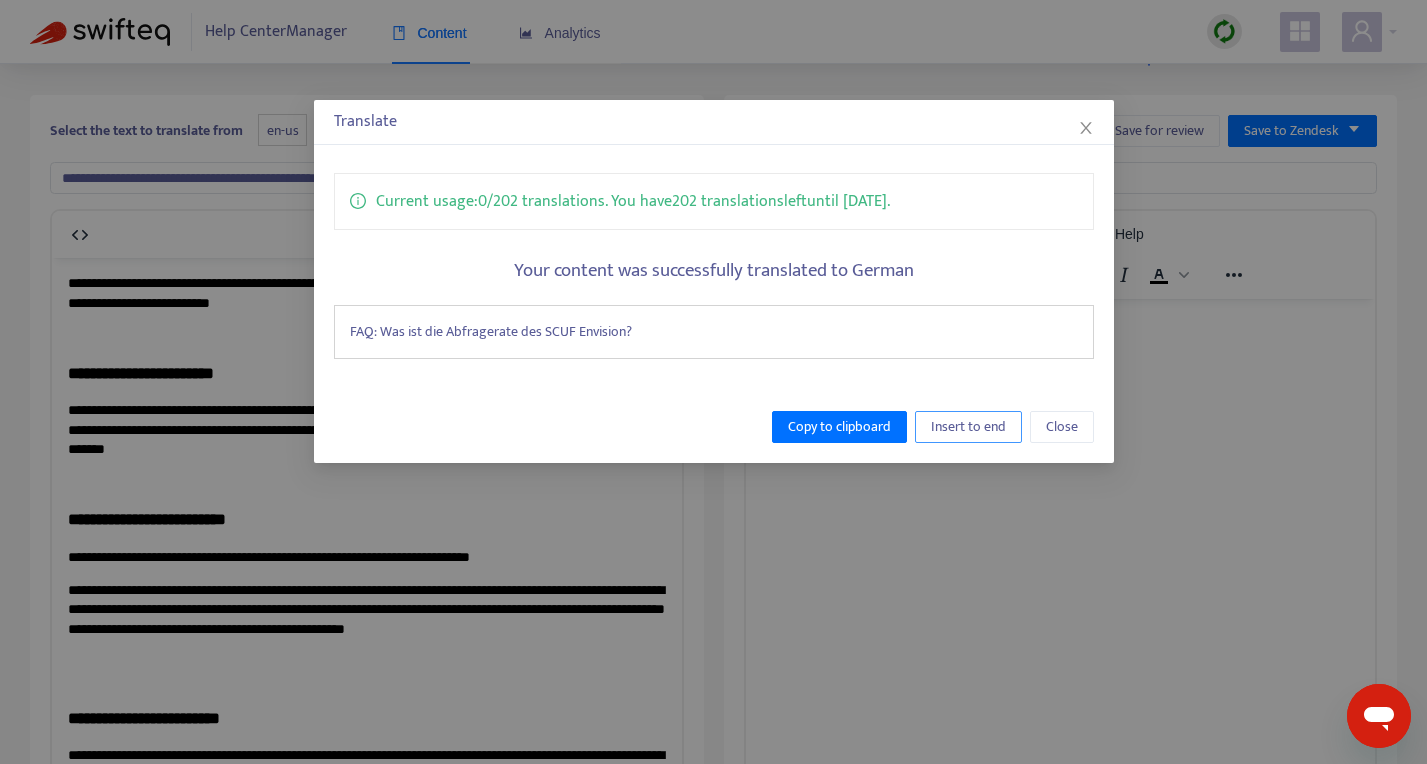 click on "Insert to end" at bounding box center (968, 427) 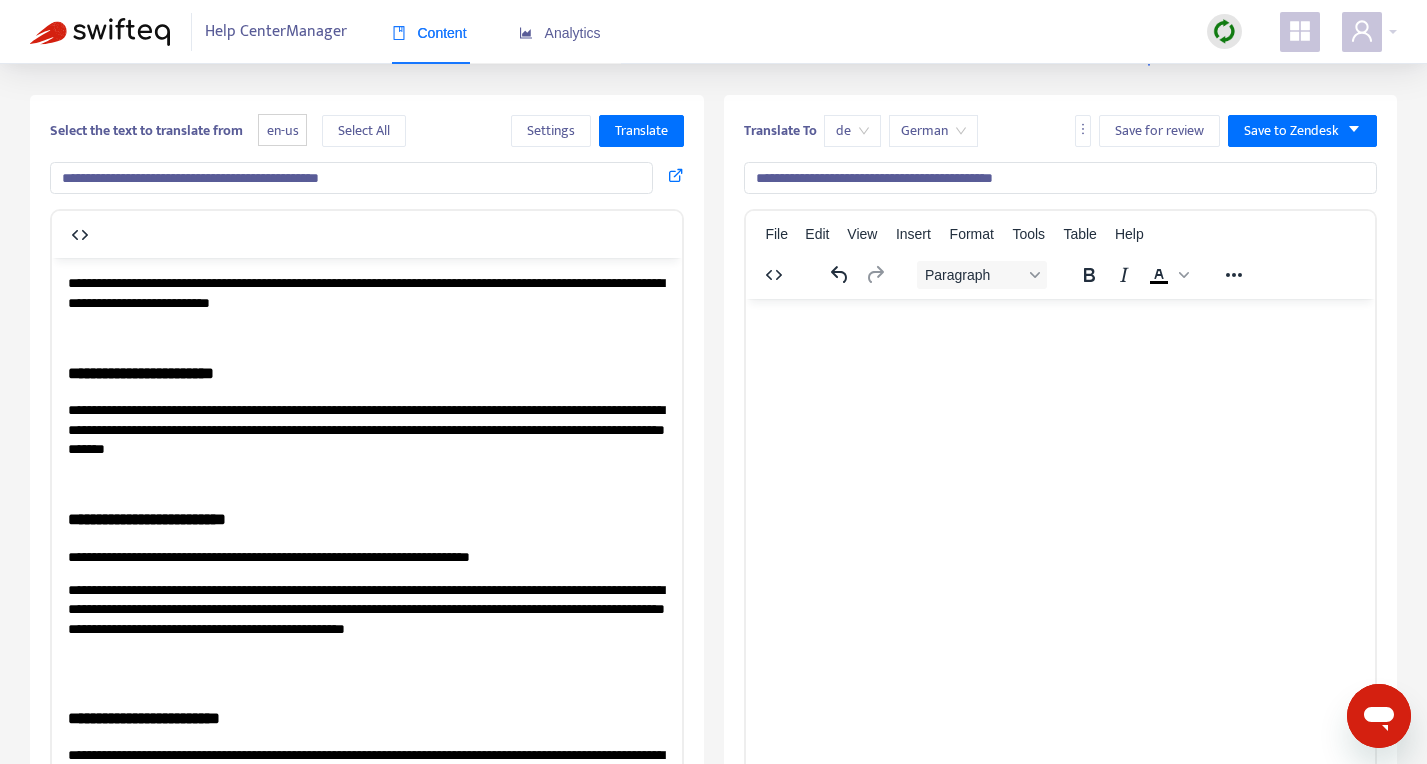 click on "**********" at bounding box center [367, 428] 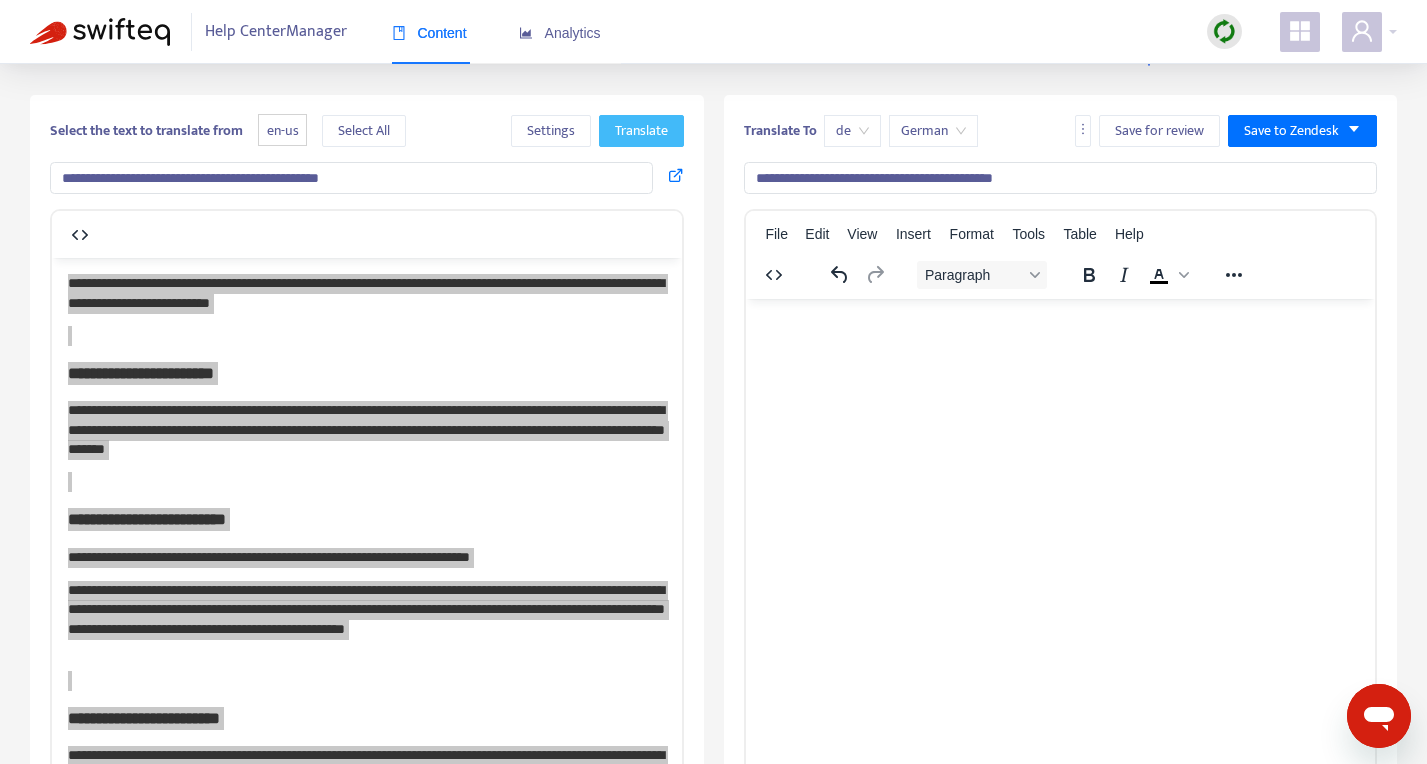 click on "Translate" at bounding box center [641, 131] 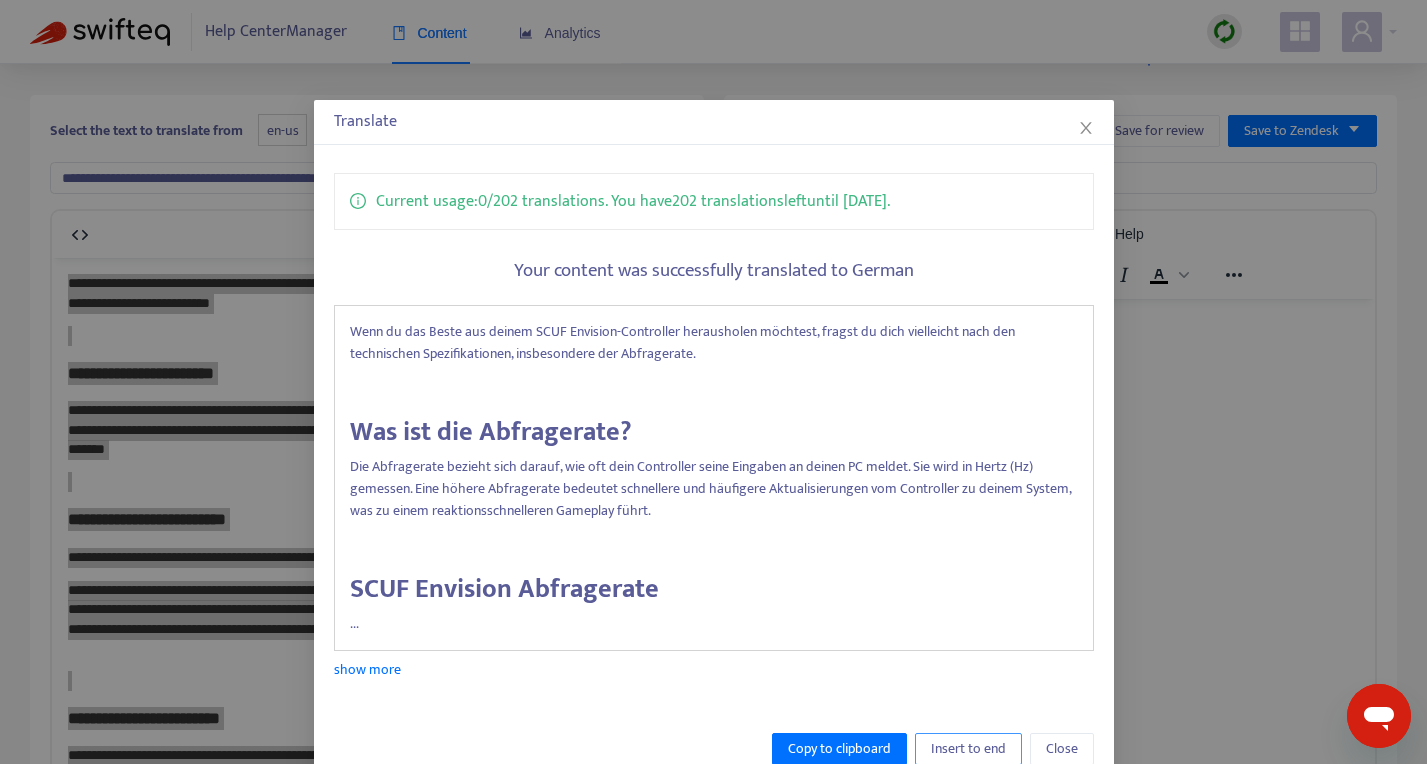 click on "Insert to end" at bounding box center (968, 749) 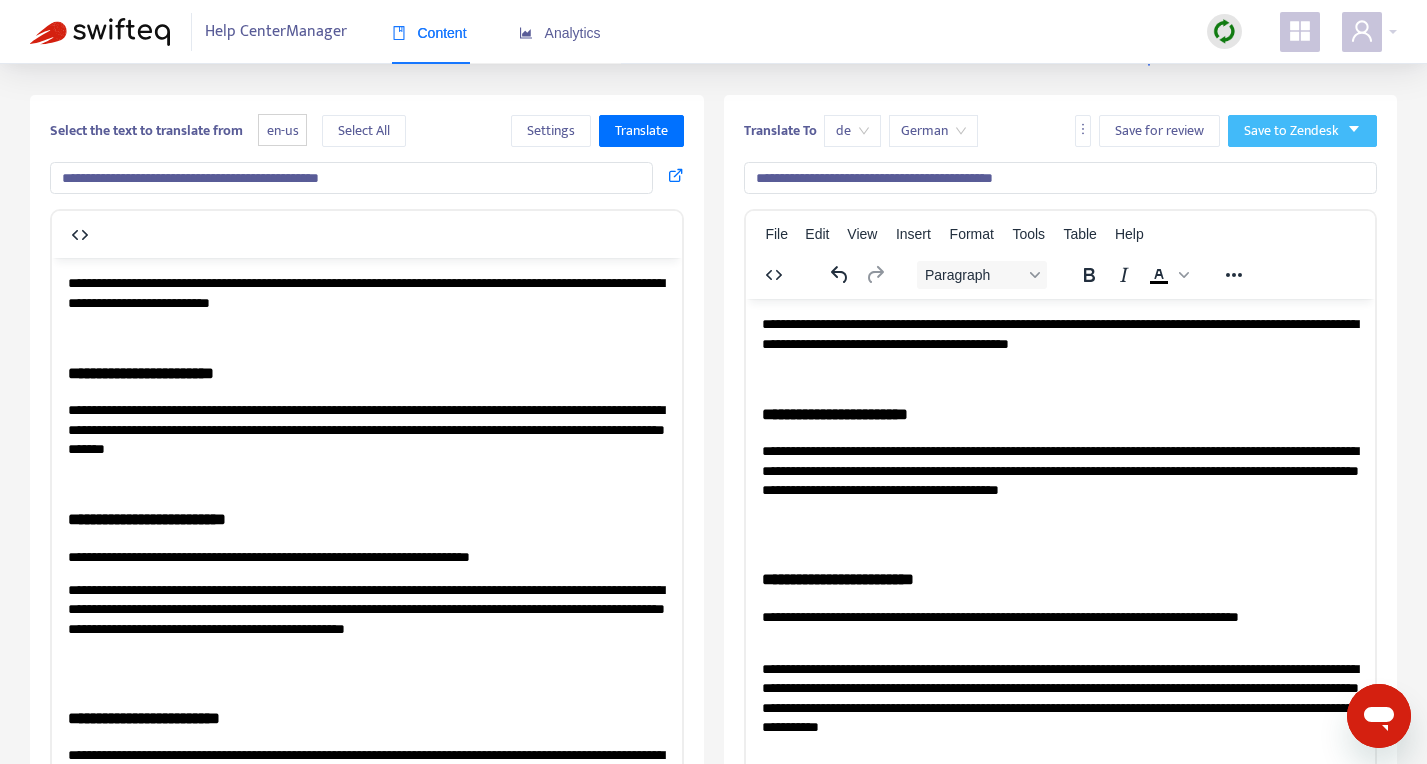 click on "Save to Zendesk" at bounding box center (1291, 131) 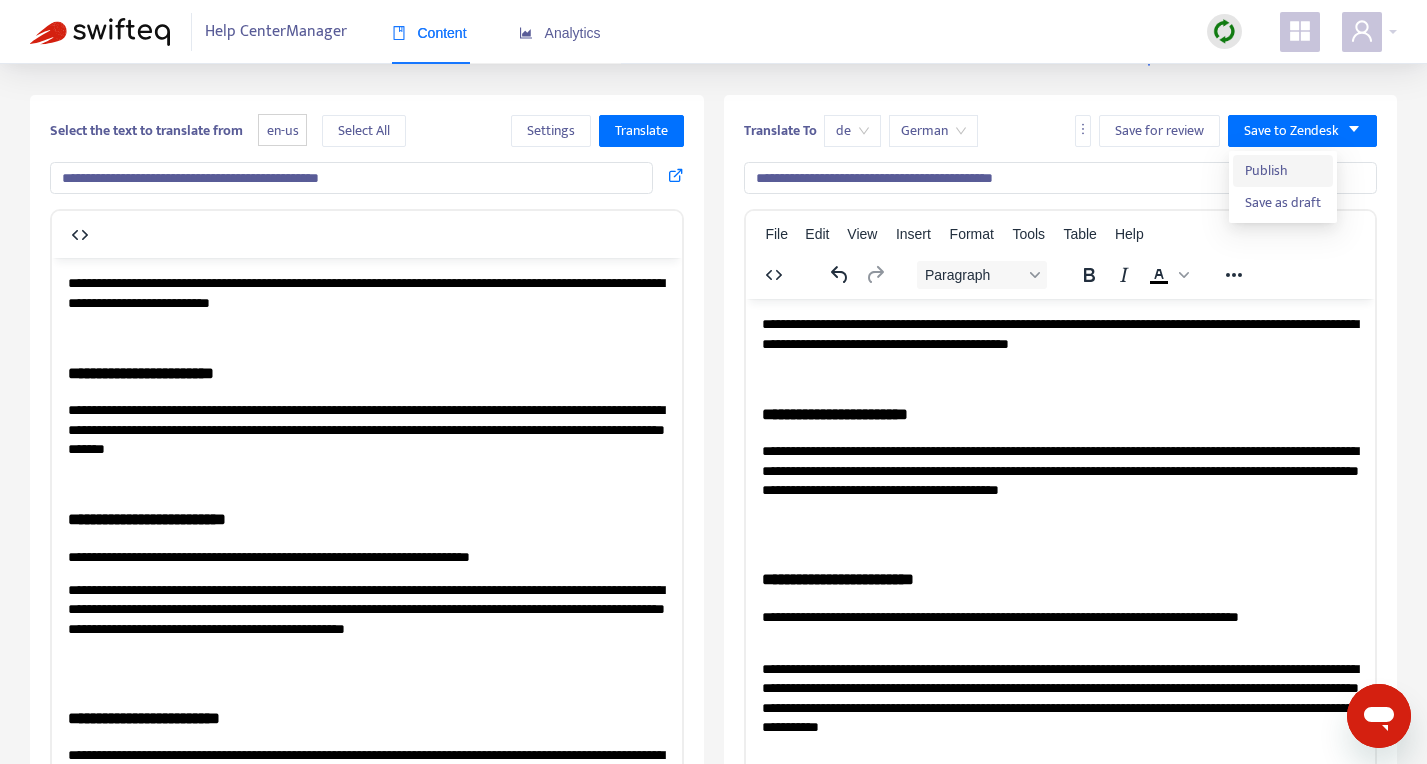 click on "Publish" at bounding box center [1283, 171] 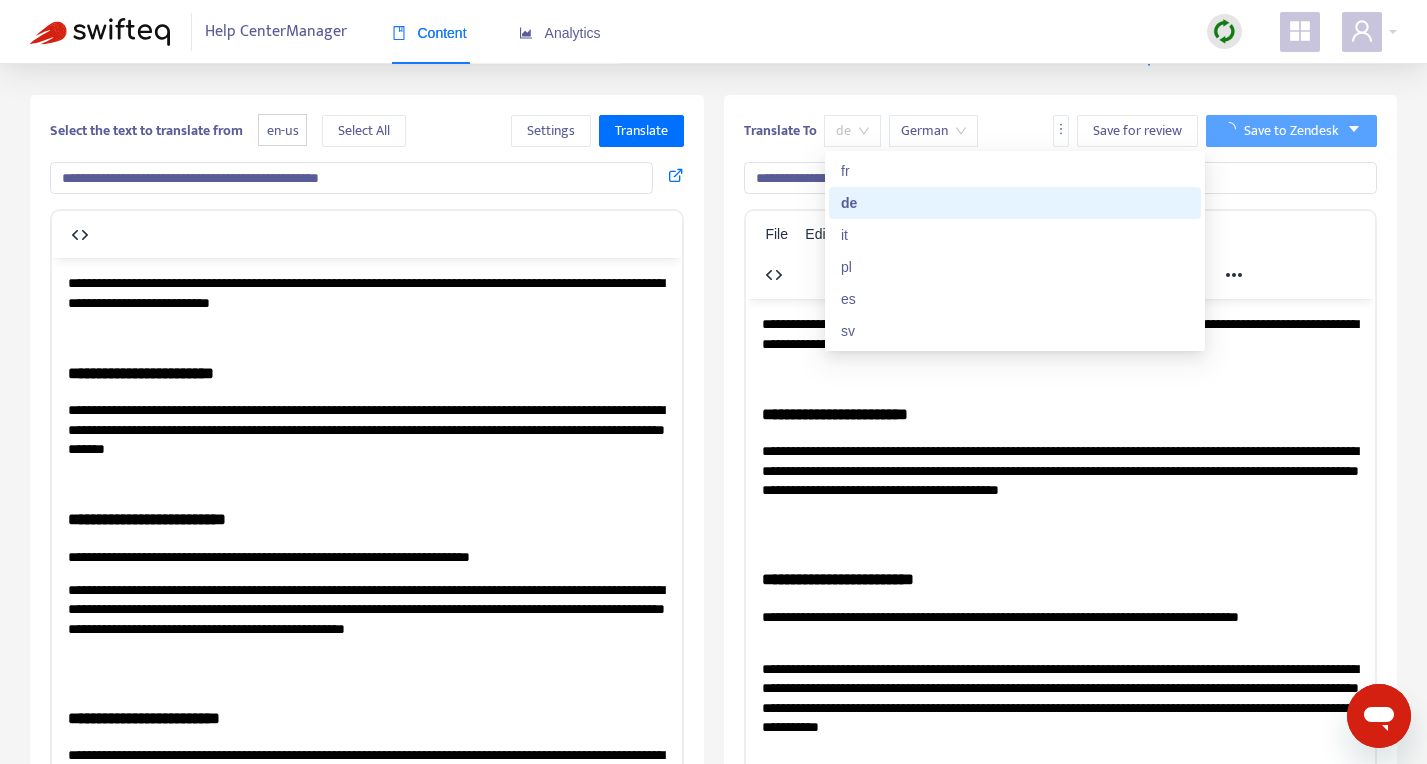 click on "de" at bounding box center (852, 131) 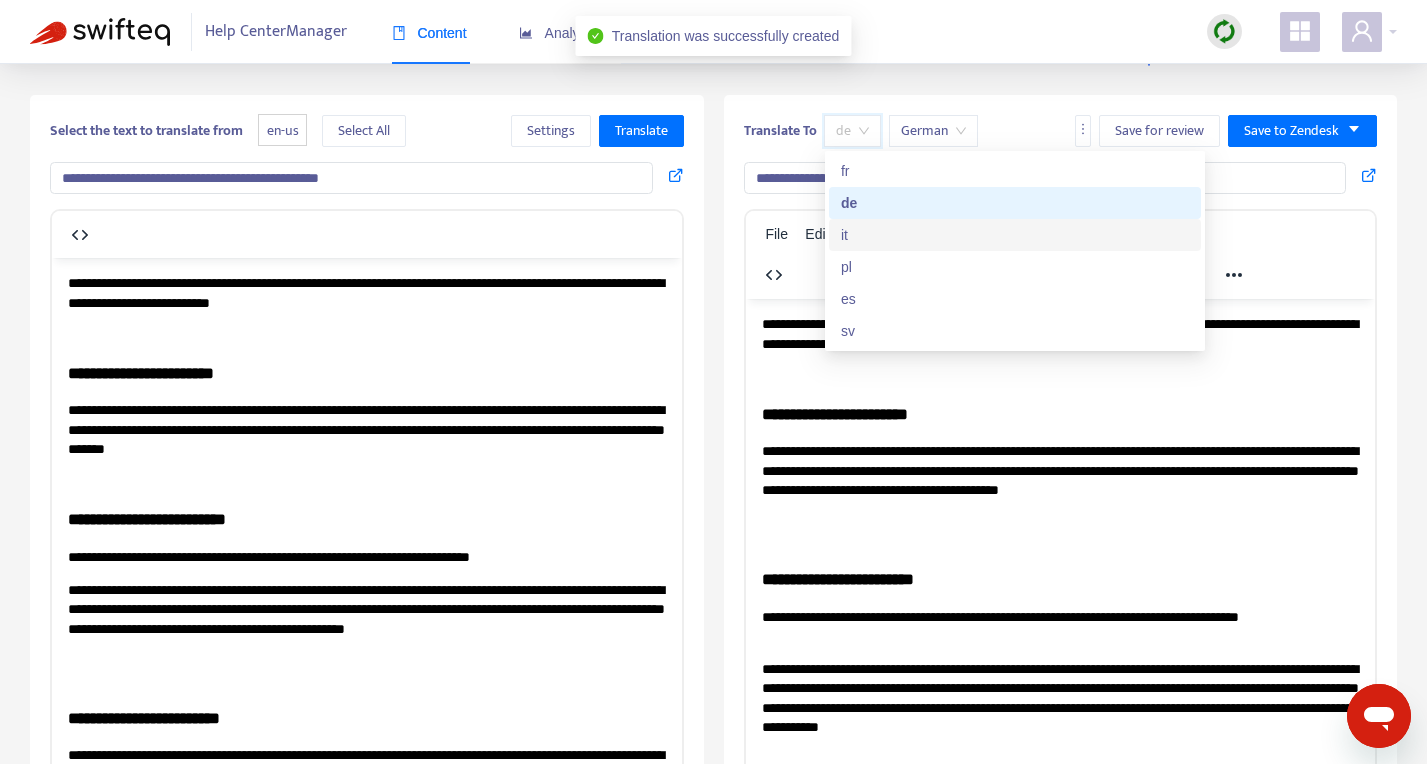 click on "it" at bounding box center [1015, 235] 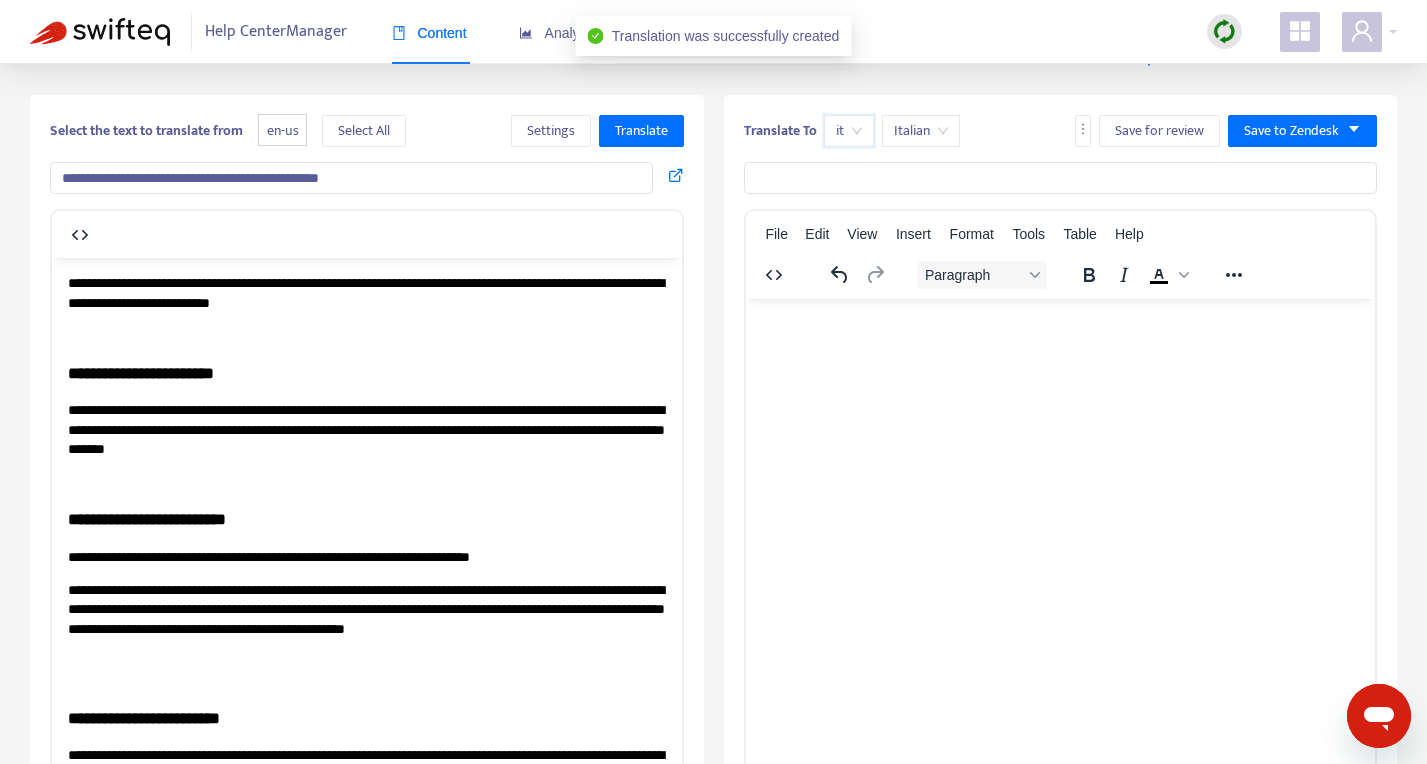 click on "it" at bounding box center [849, 131] 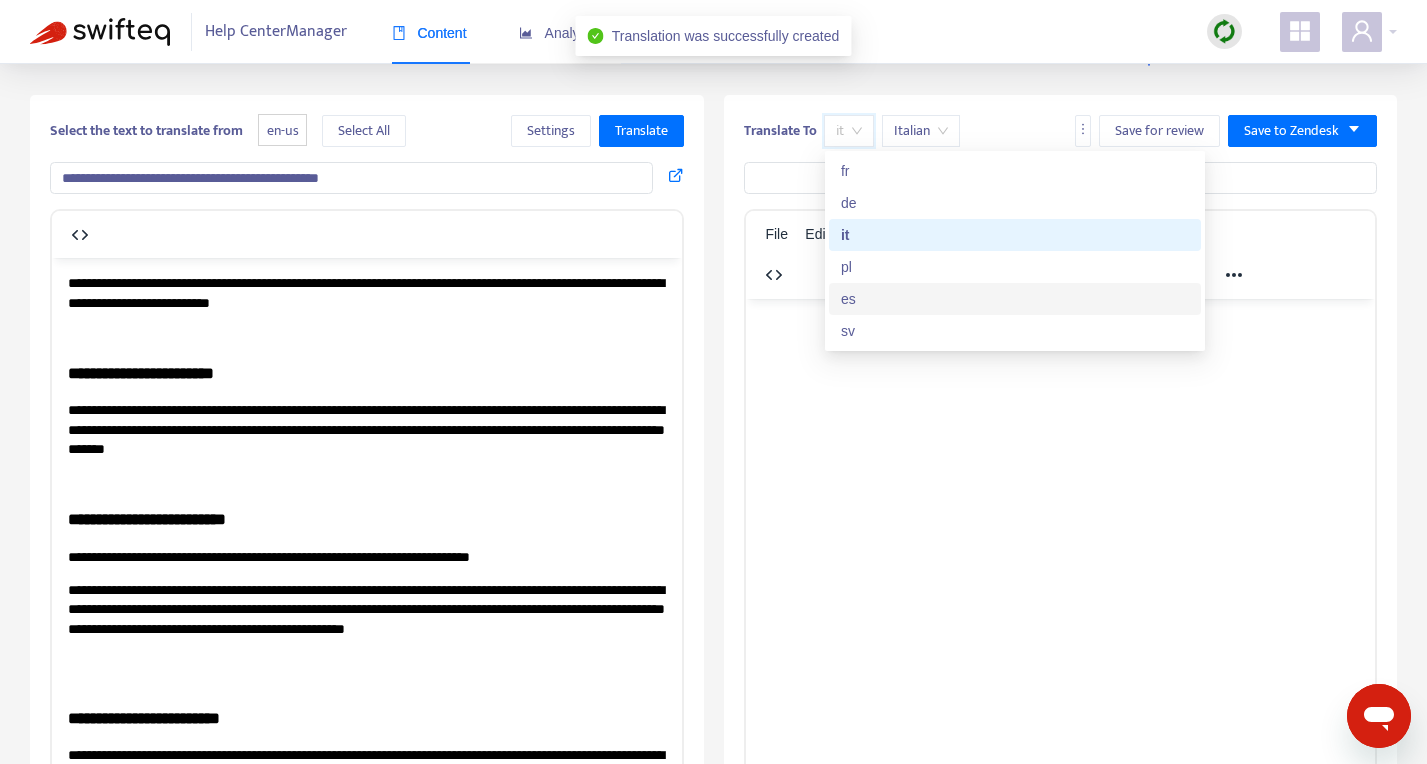 click on "es" at bounding box center (1015, 299) 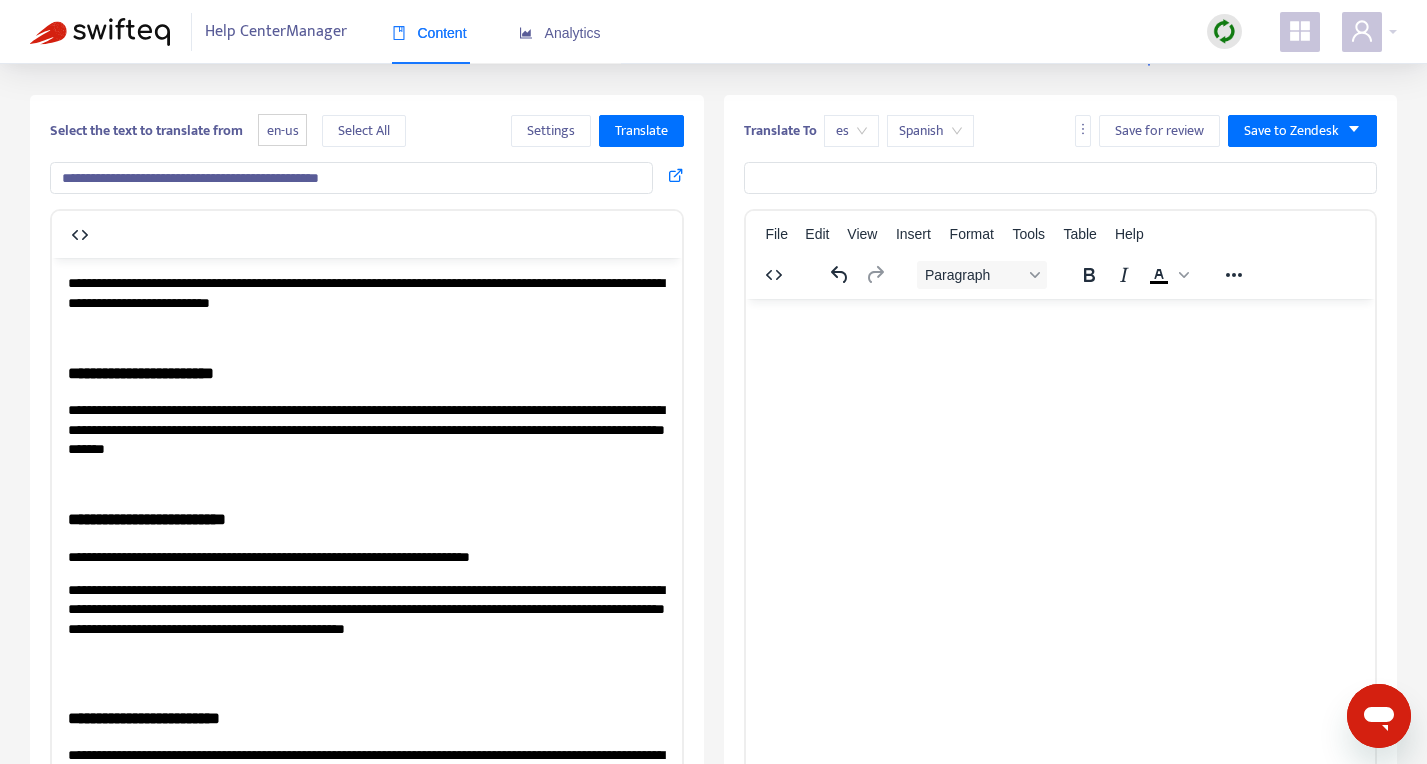 click on "**********" at bounding box center (351, 178) 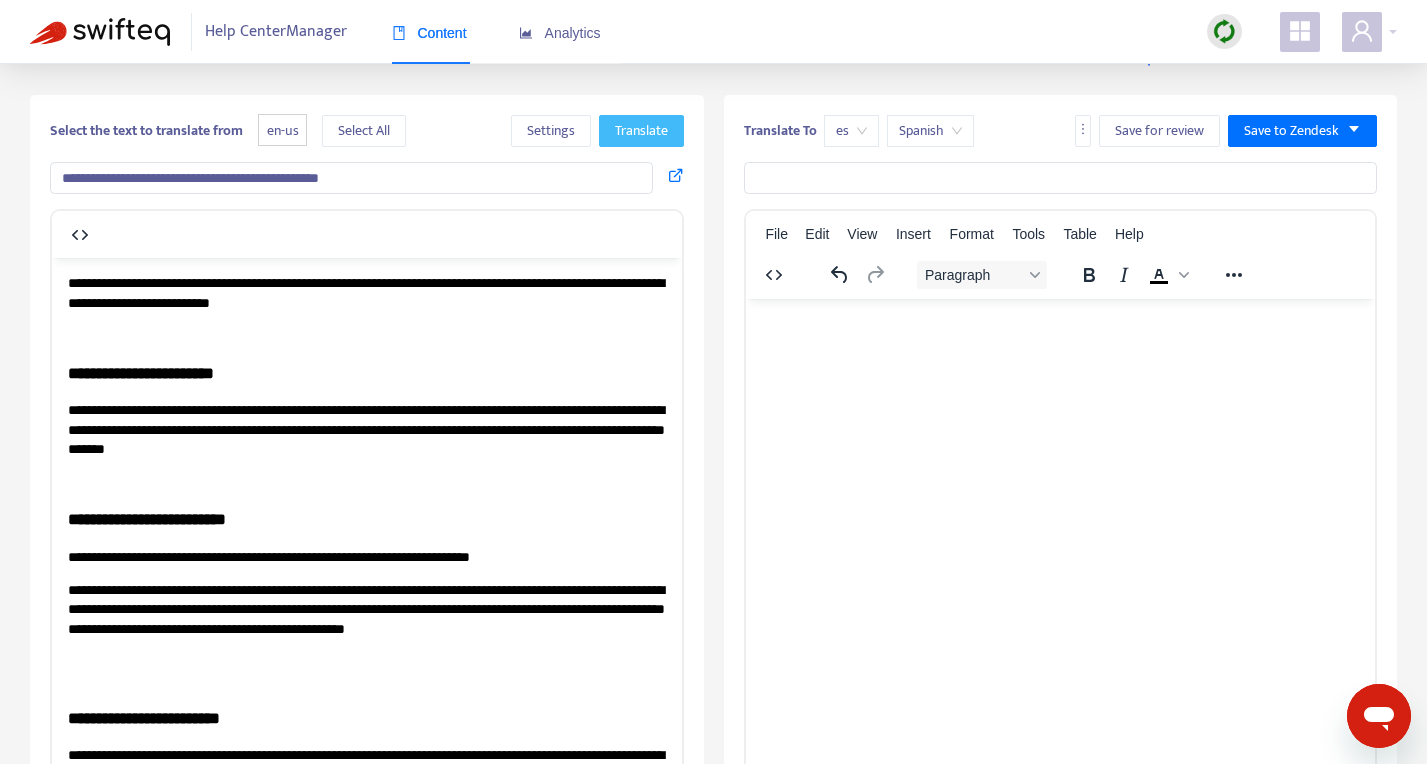 click on "Translate" at bounding box center [641, 131] 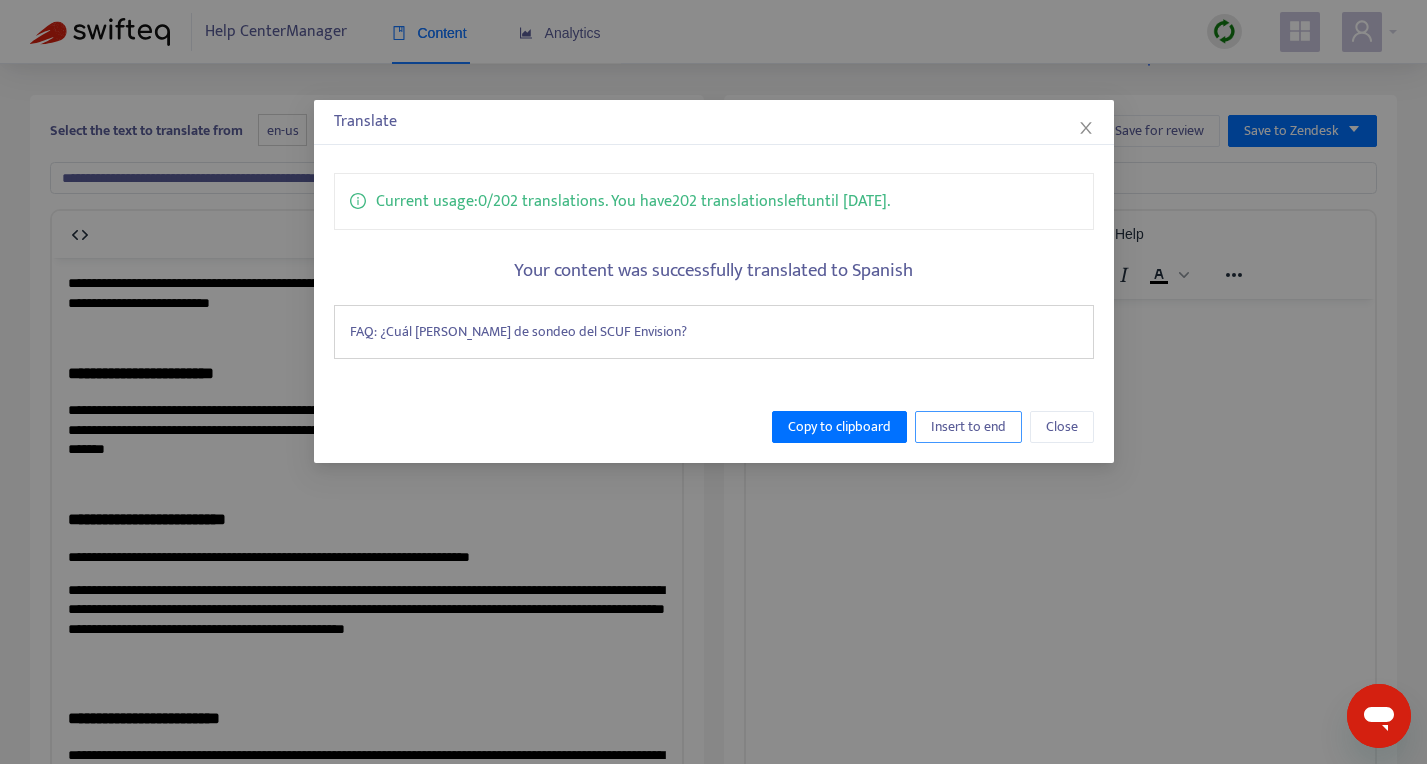 click on "Insert to end" at bounding box center (968, 427) 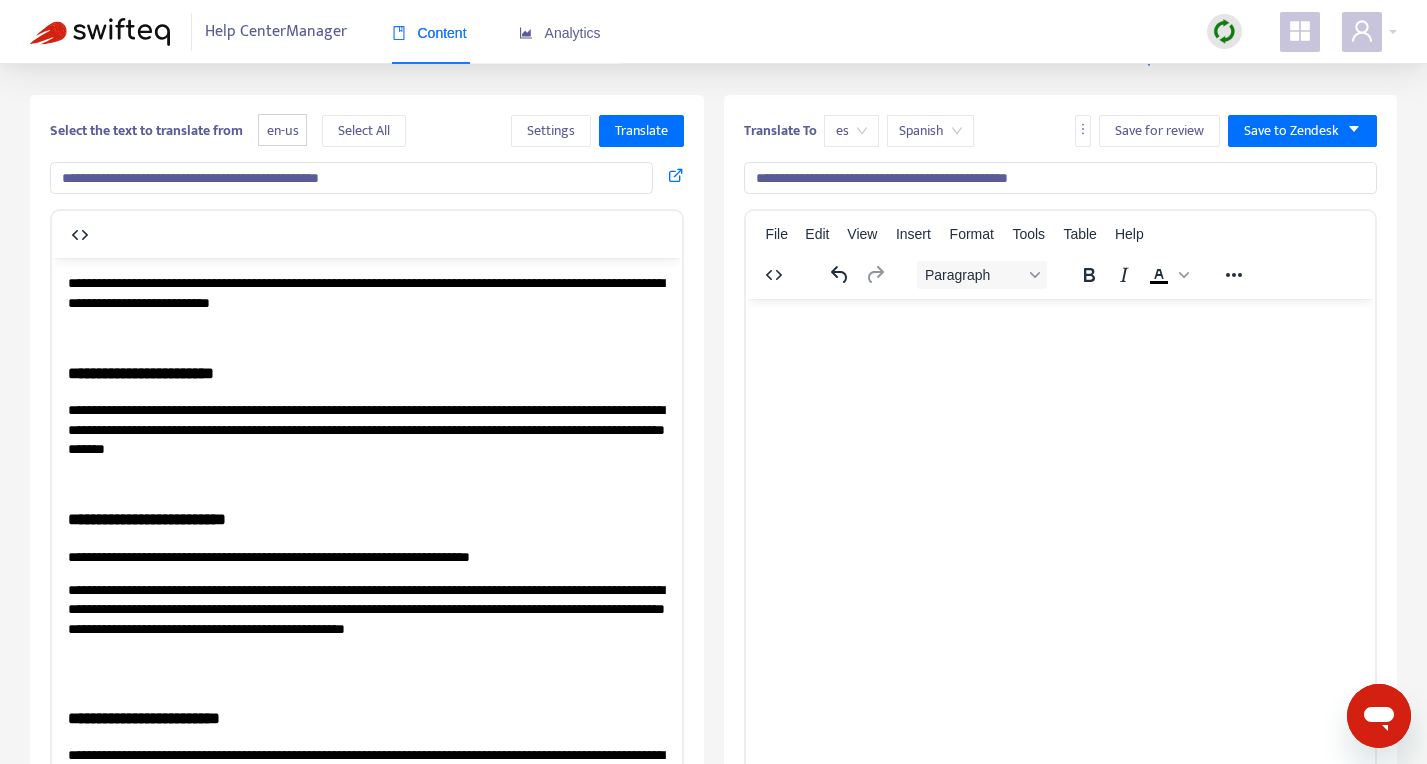 click on "**********" at bounding box center [367, 428] 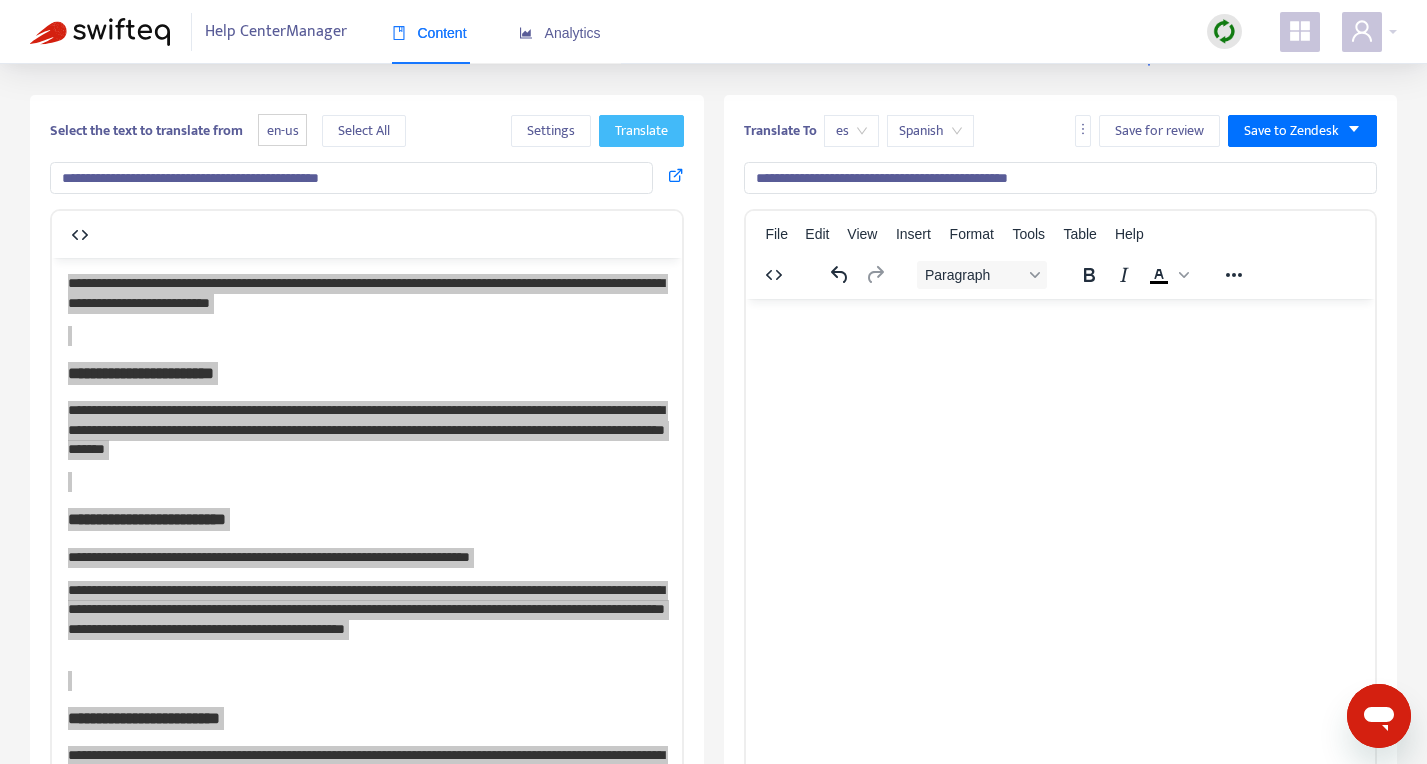 click on "Translate" at bounding box center (641, 131) 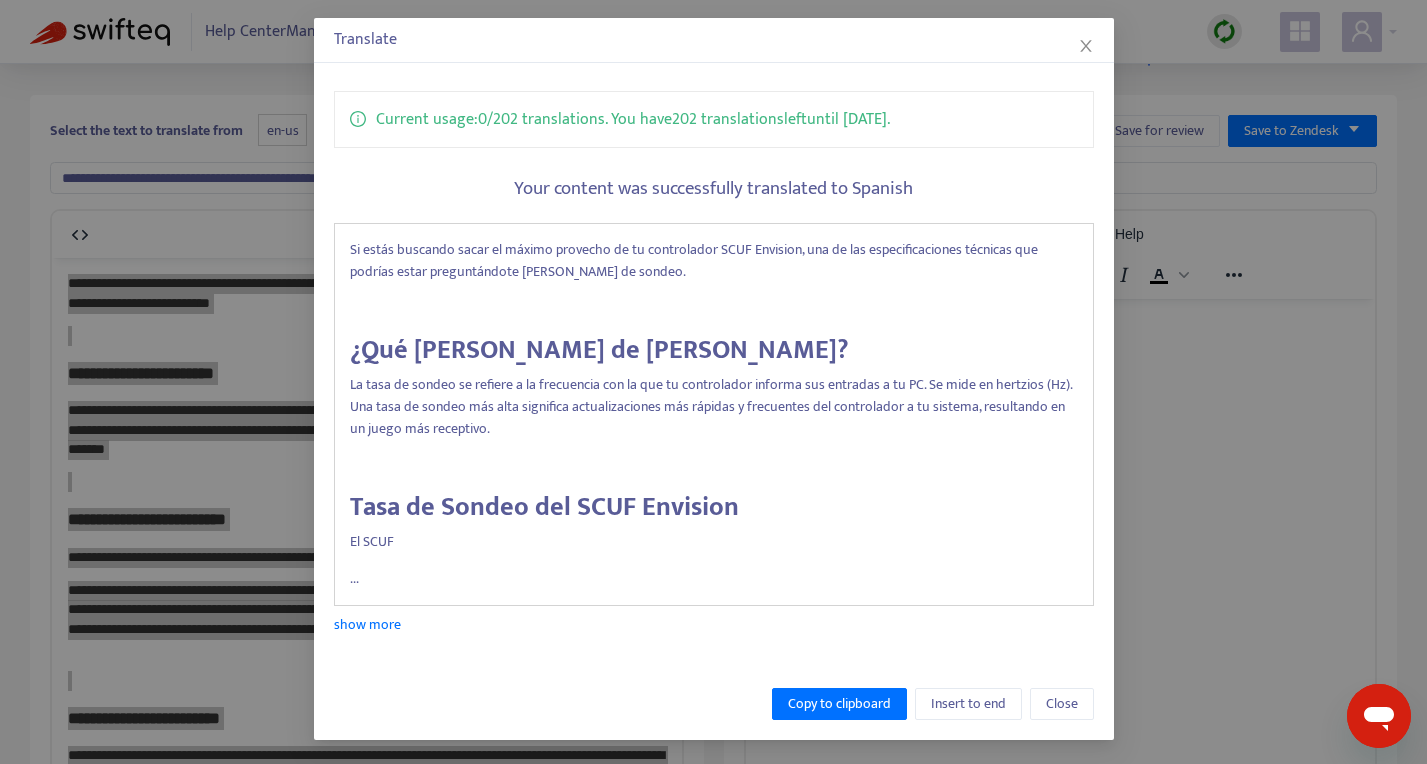 scroll, scrollTop: 80, scrollLeft: 0, axis: vertical 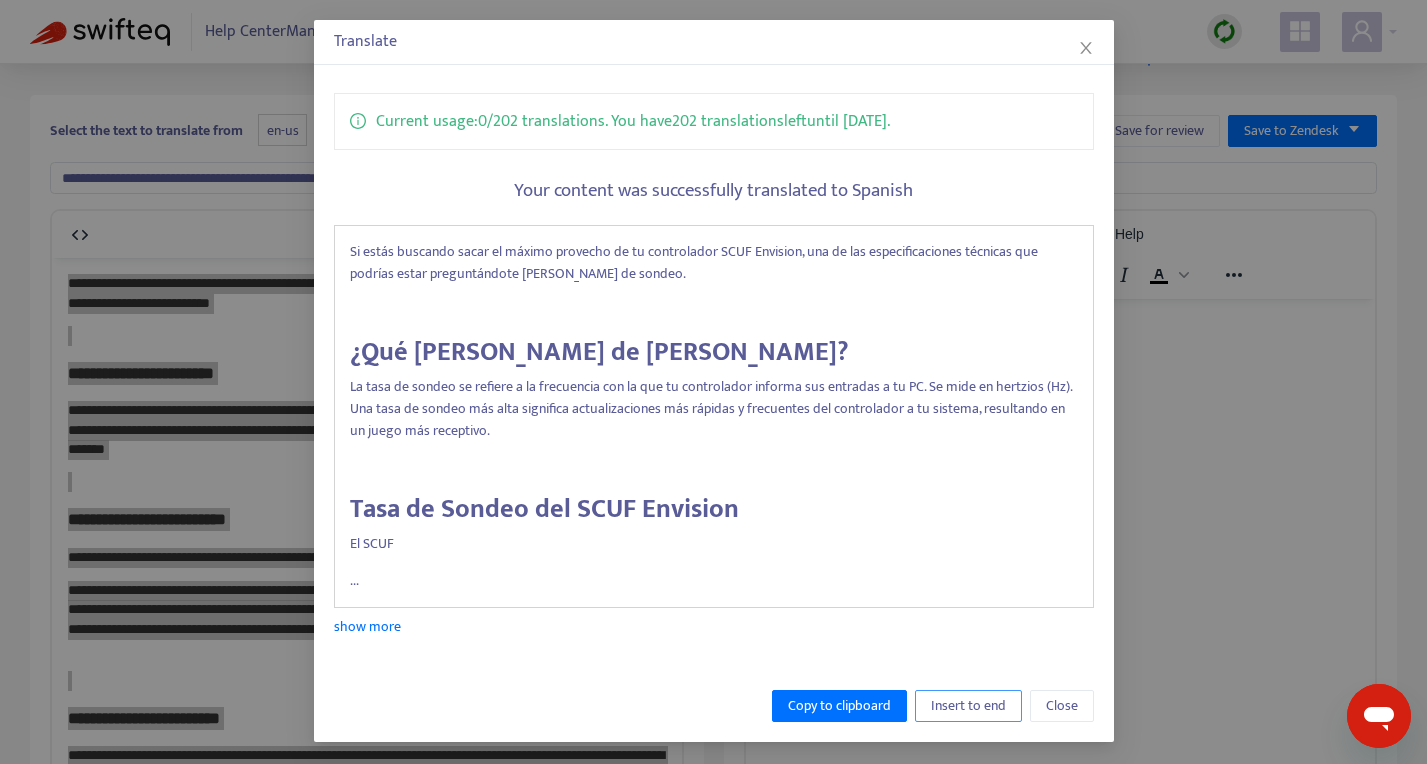 click on "Insert to end" at bounding box center [968, 706] 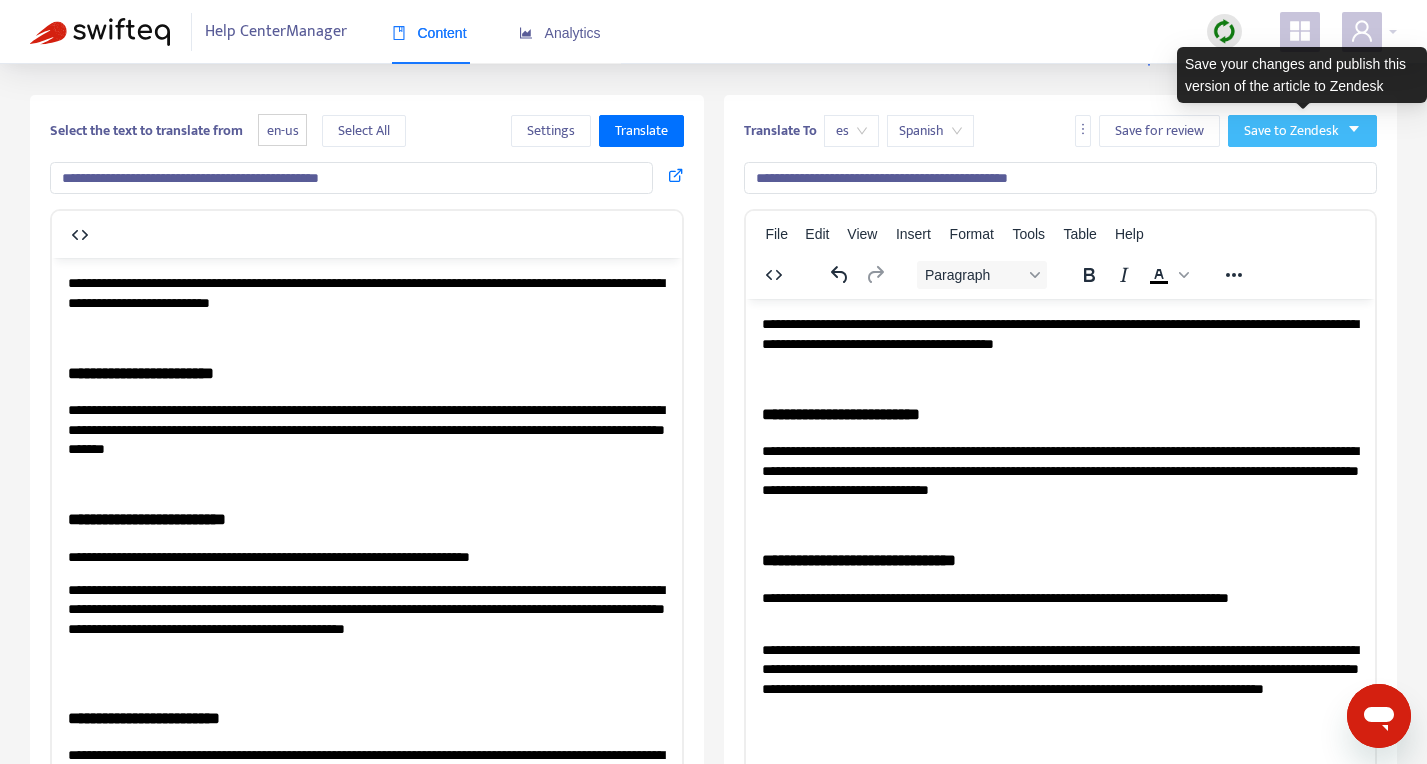 click on "Save to Zendesk" 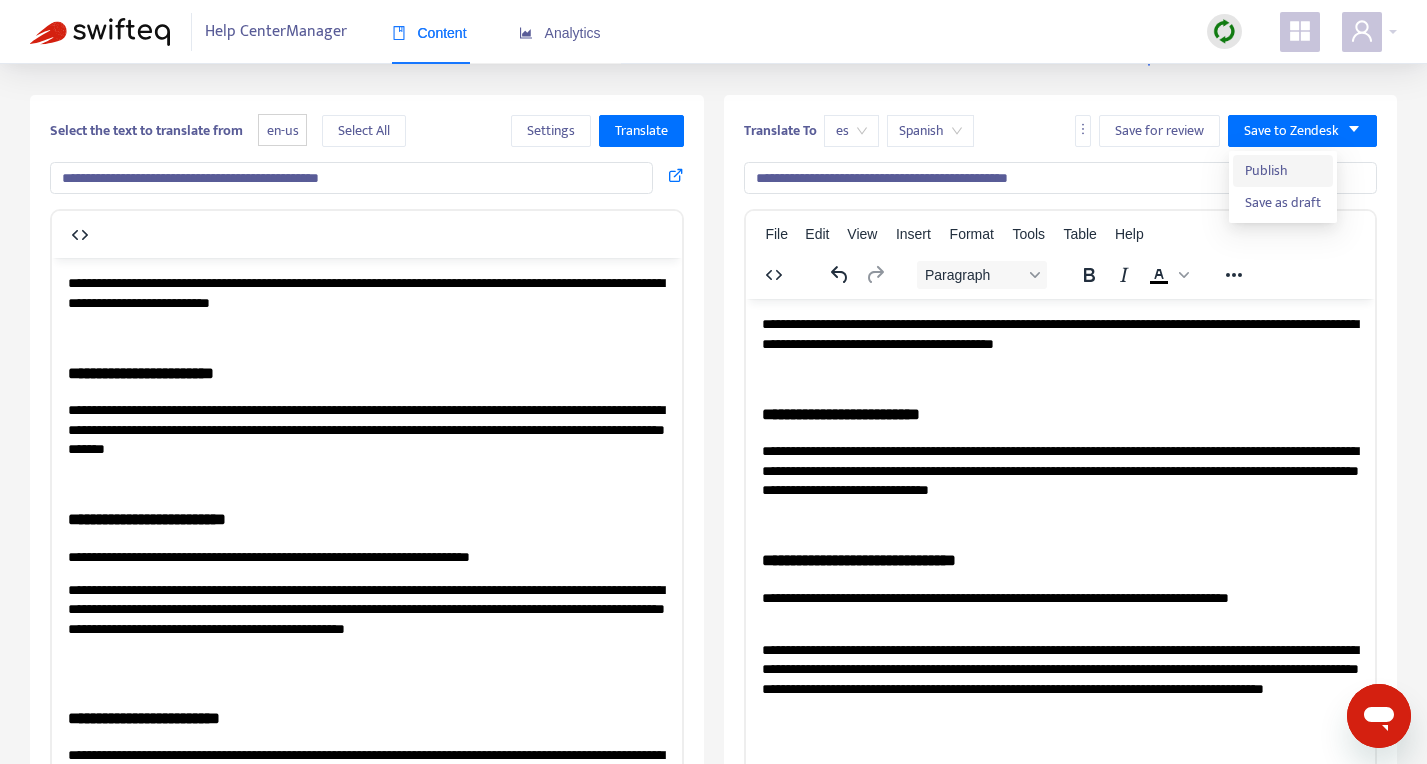 click on "Publish" at bounding box center [1283, 171] 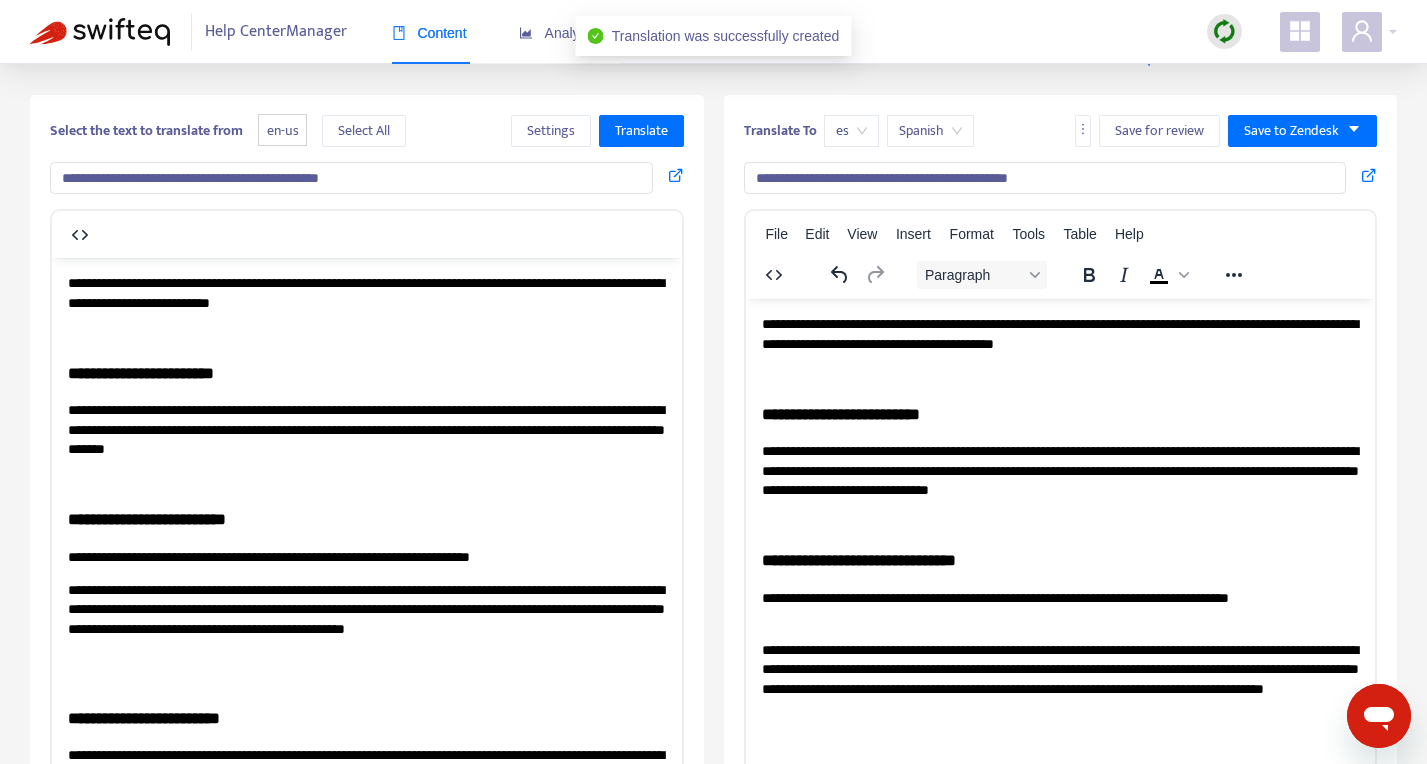 click on "es" at bounding box center (851, 131) 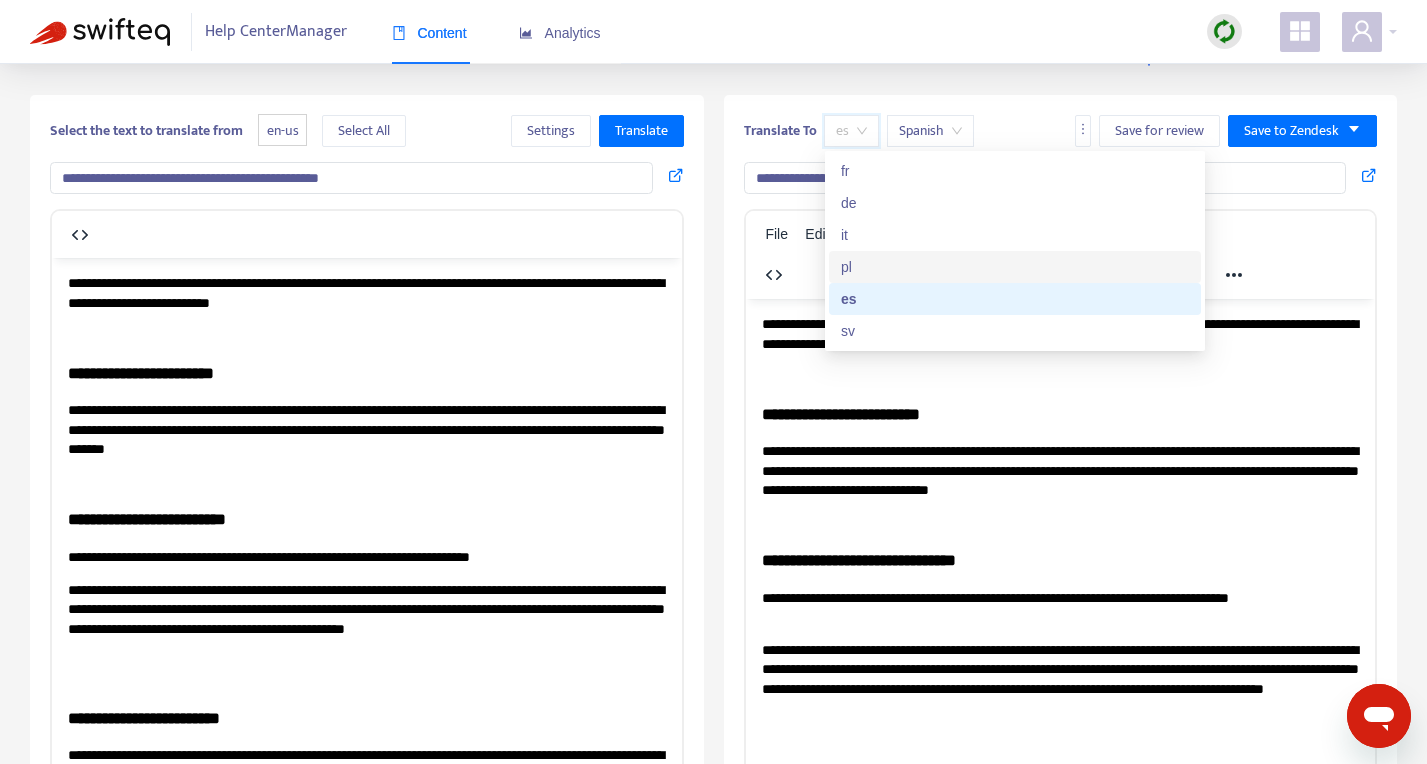 click on "it" at bounding box center (1015, 235) 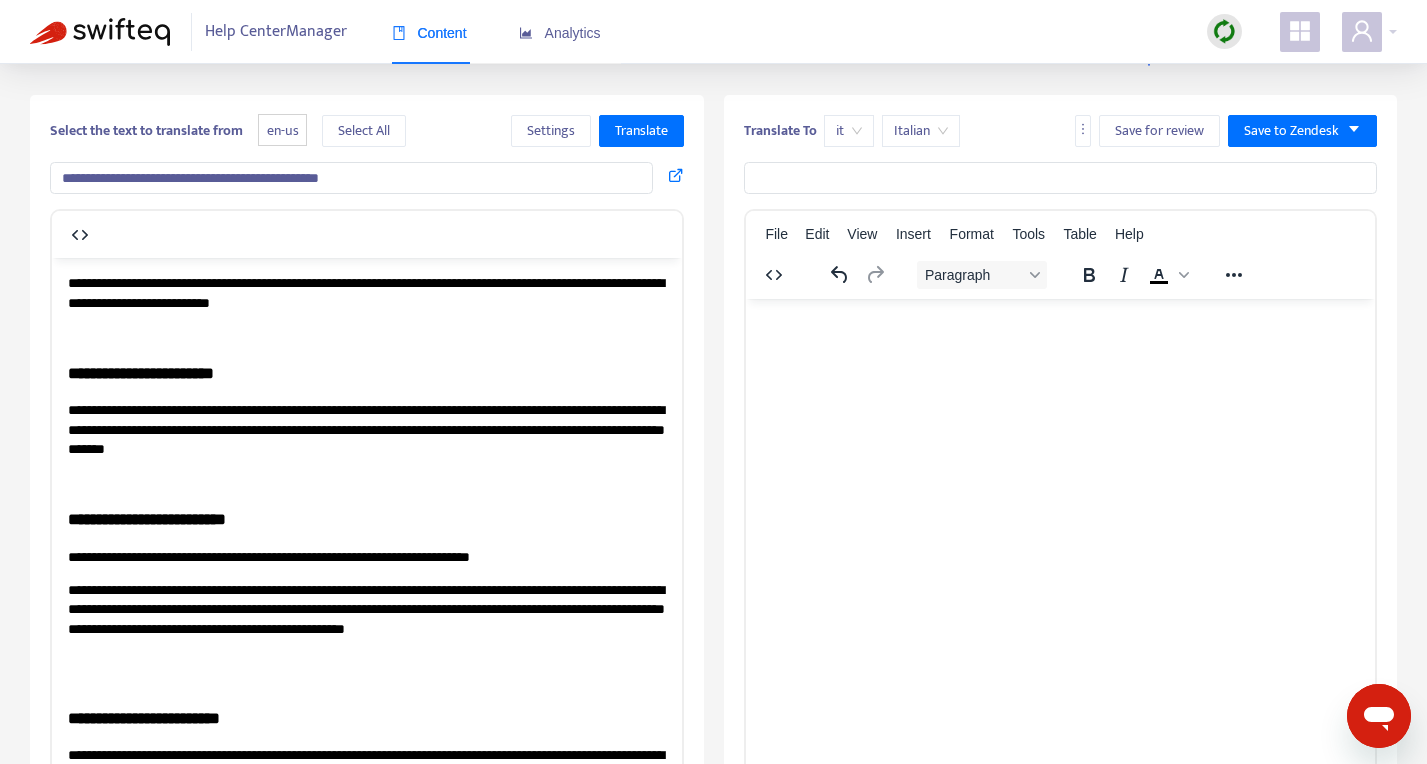 click on "**********" at bounding box center [351, 178] 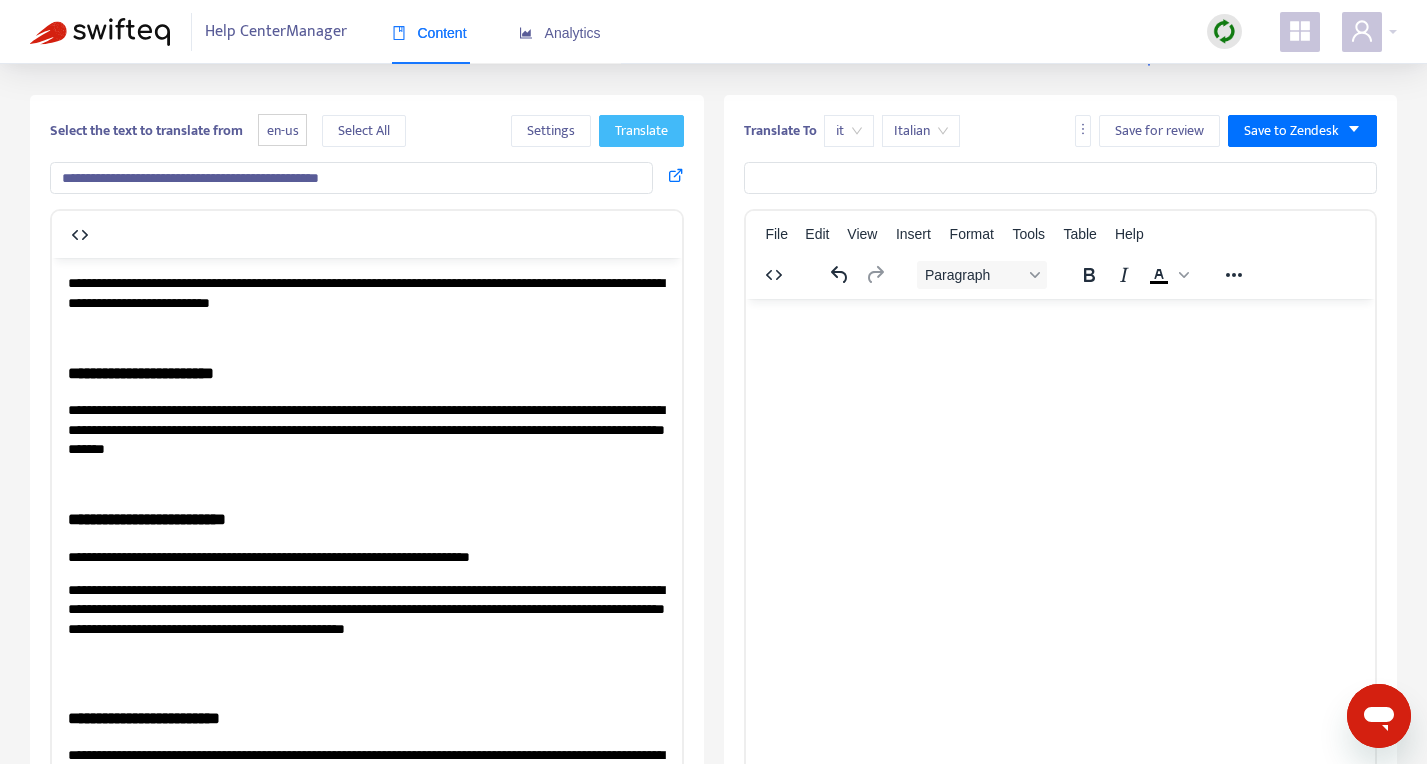 click on "Translate" at bounding box center (641, 131) 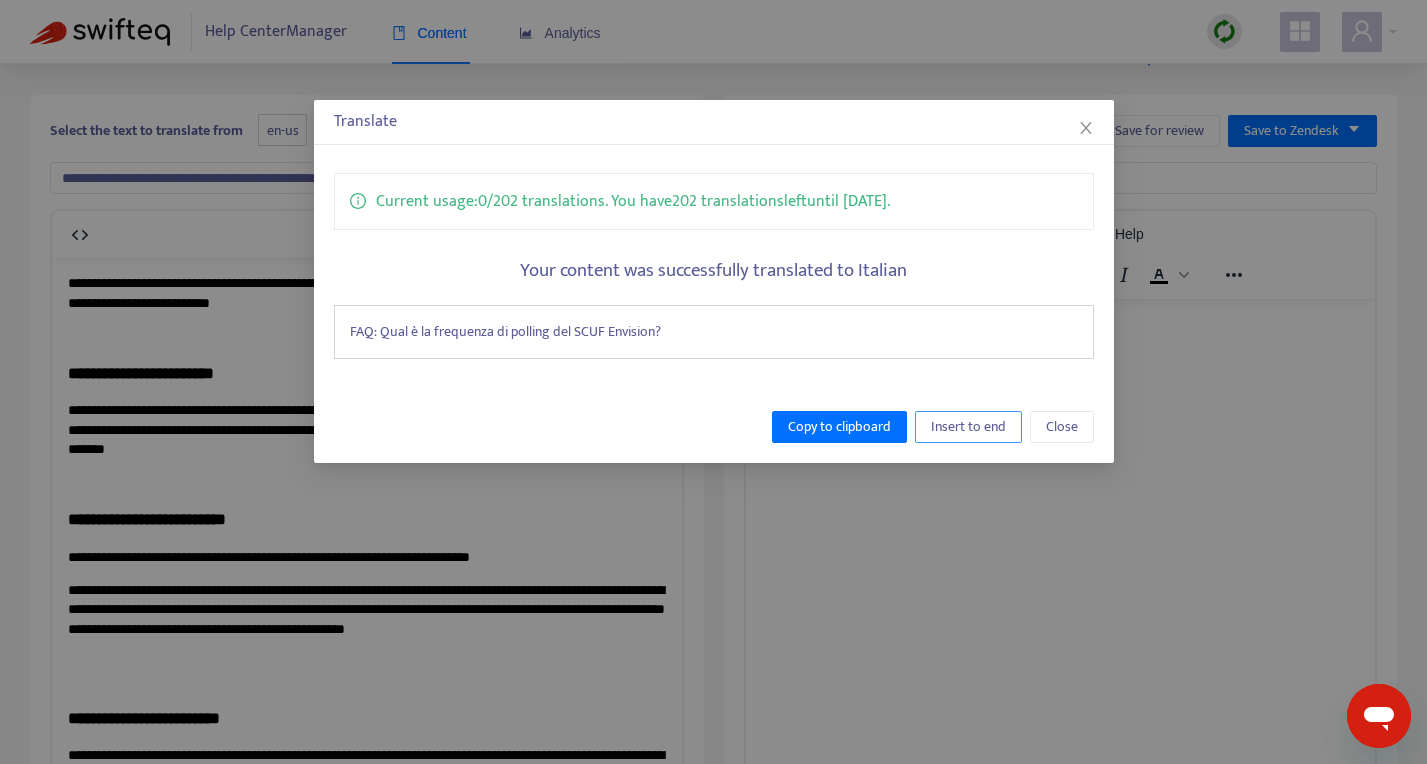 click on "Insert to end" at bounding box center [968, 427] 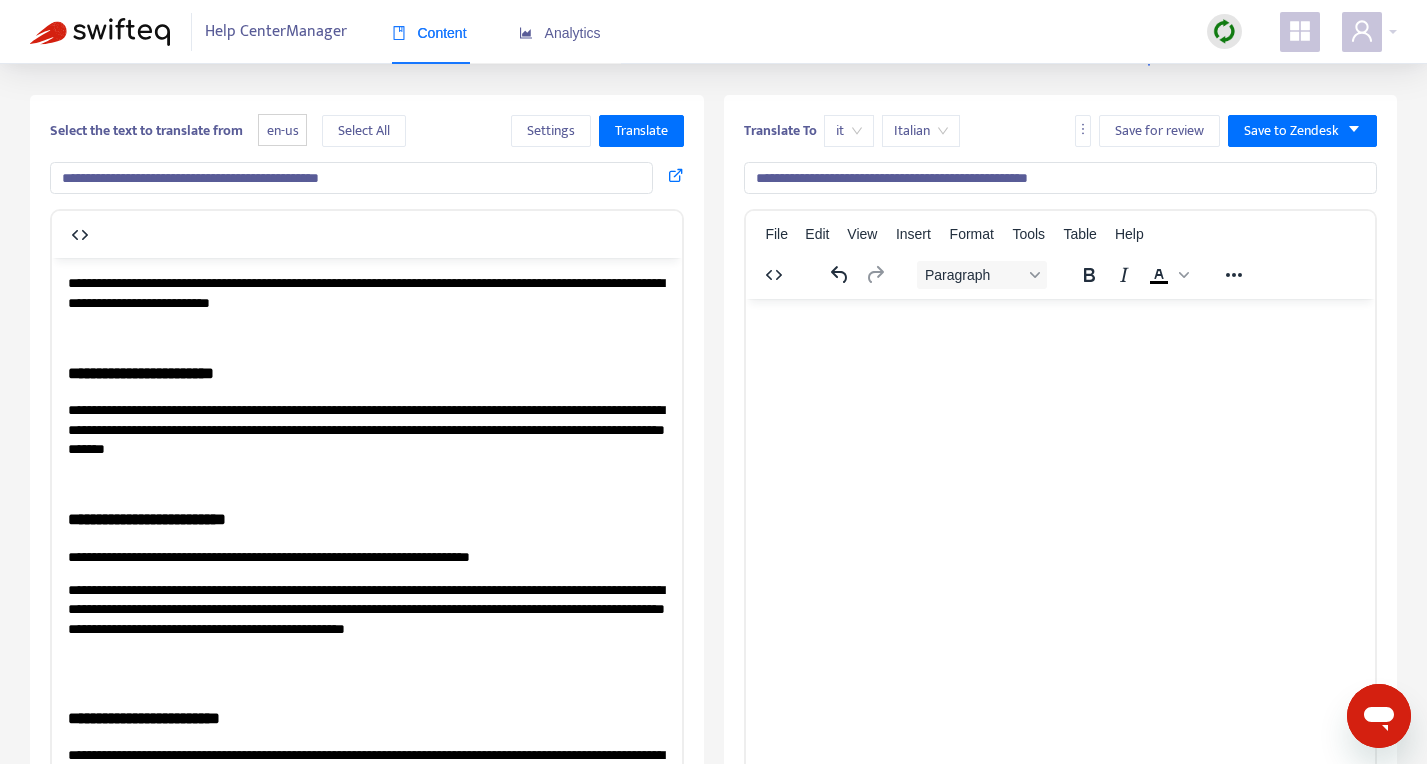 click on "**********" at bounding box center [367, 428] 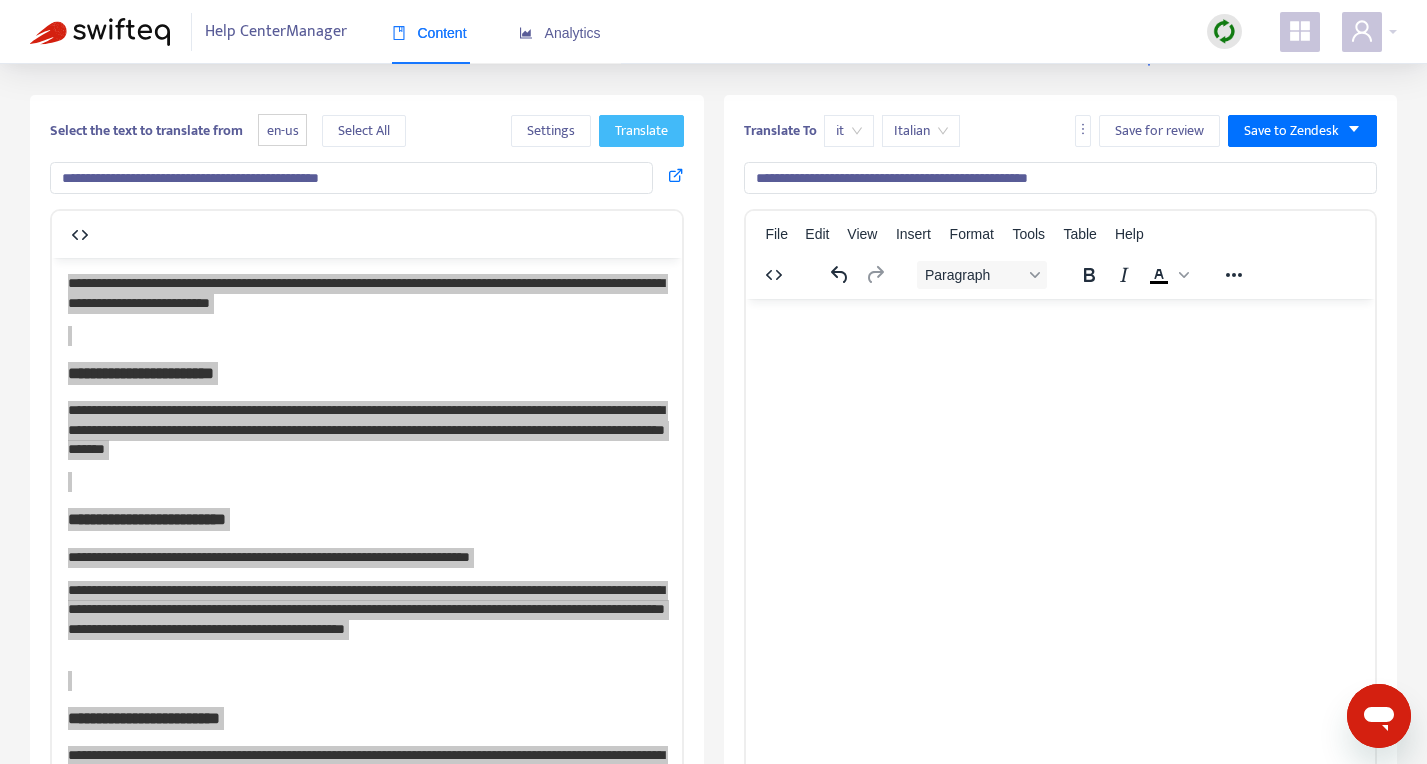 click on "Translate" at bounding box center (641, 131) 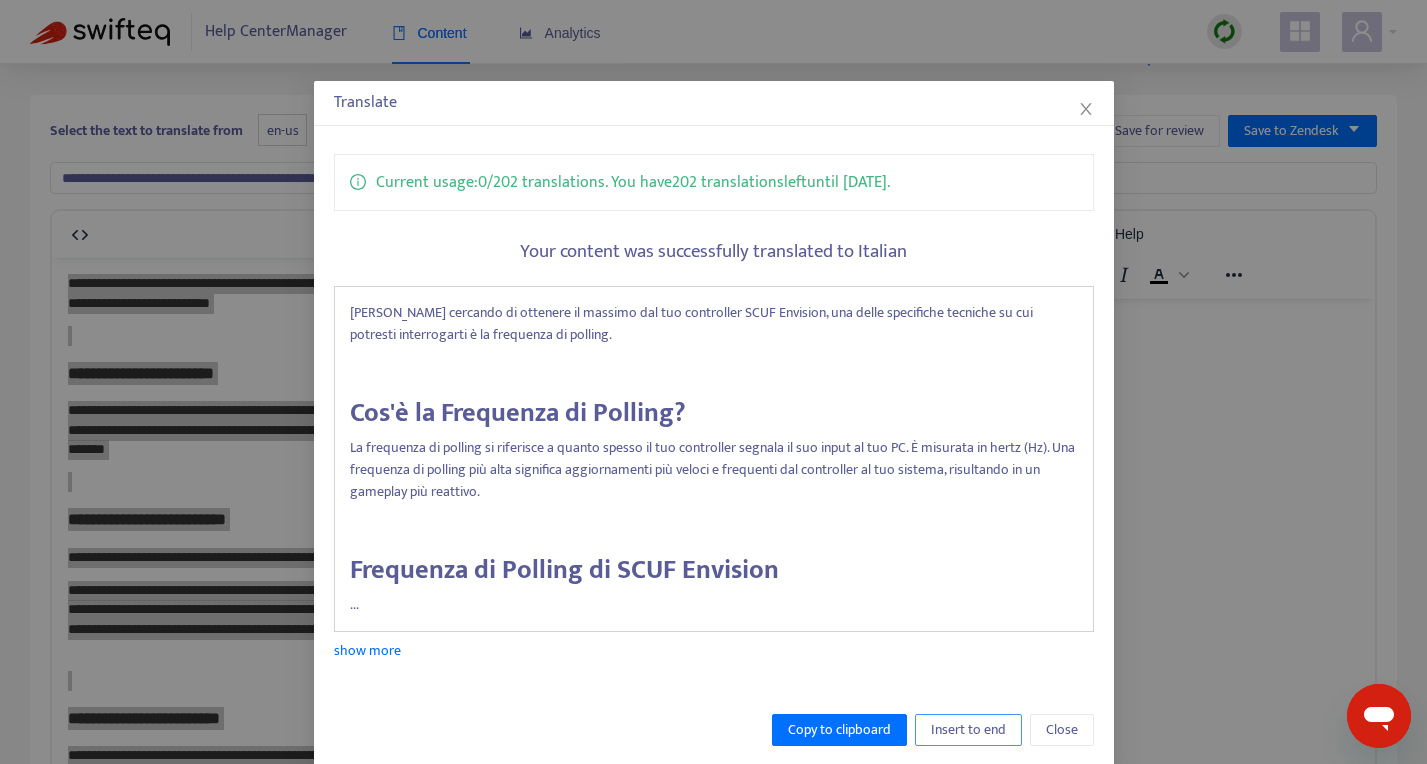 scroll, scrollTop: 20, scrollLeft: 0, axis: vertical 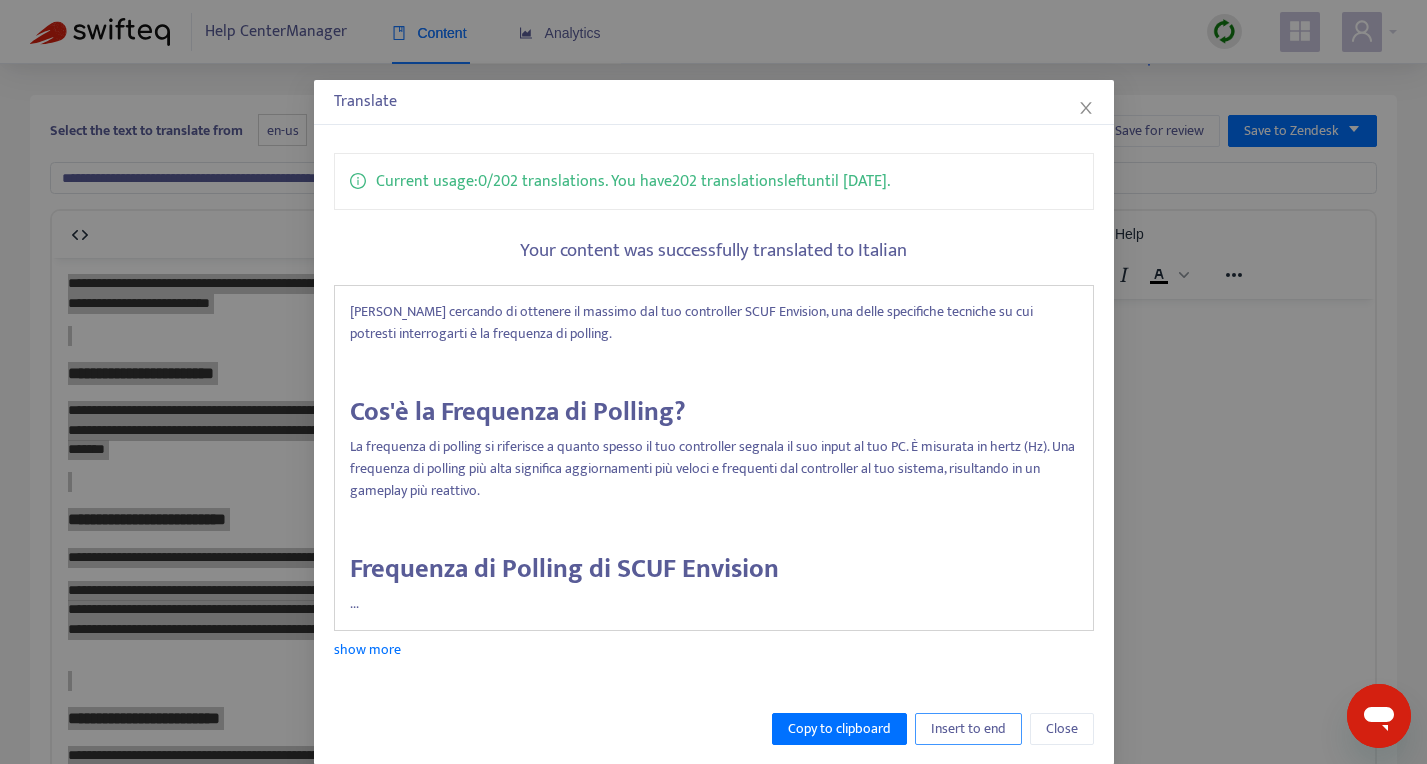 click on "Insert to end" at bounding box center [968, 729] 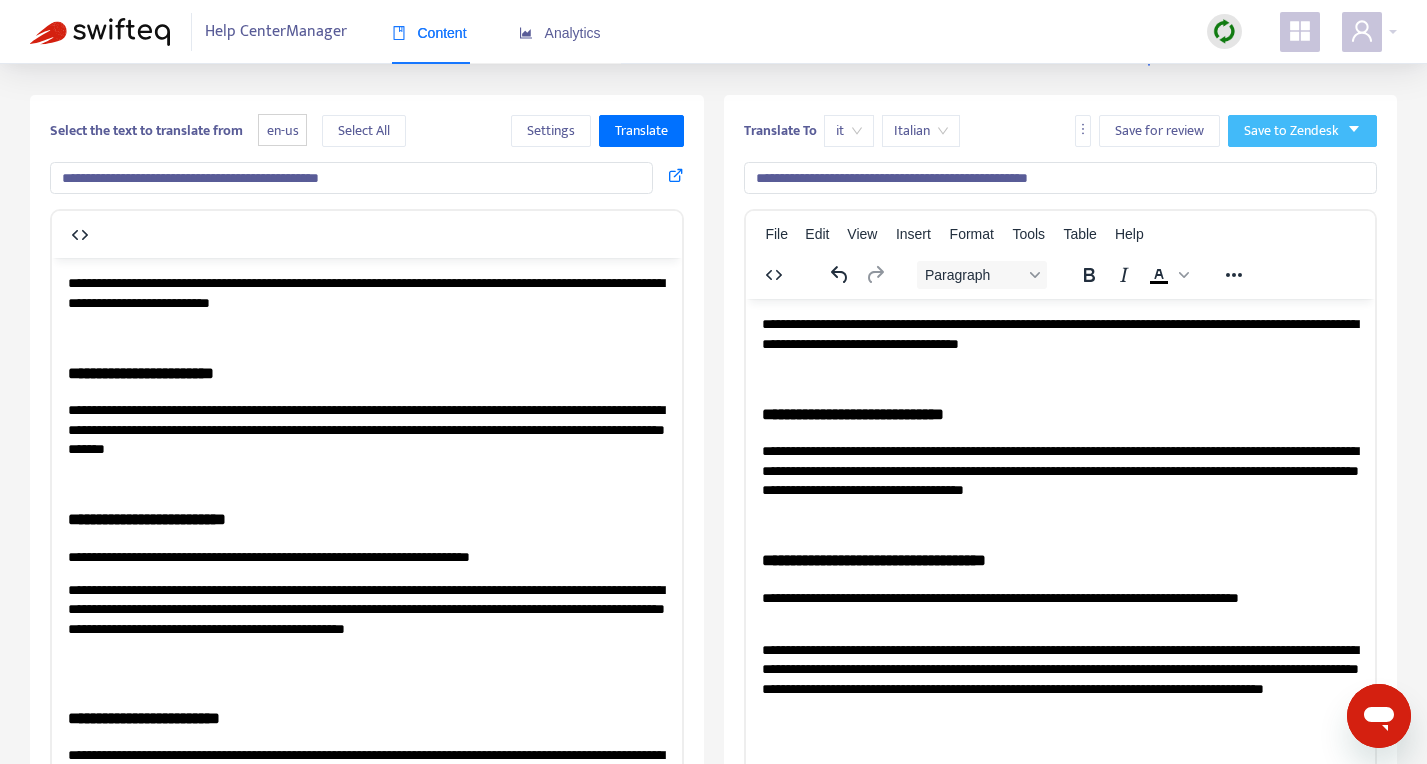 click on "Save to Zendesk" at bounding box center (1291, 131) 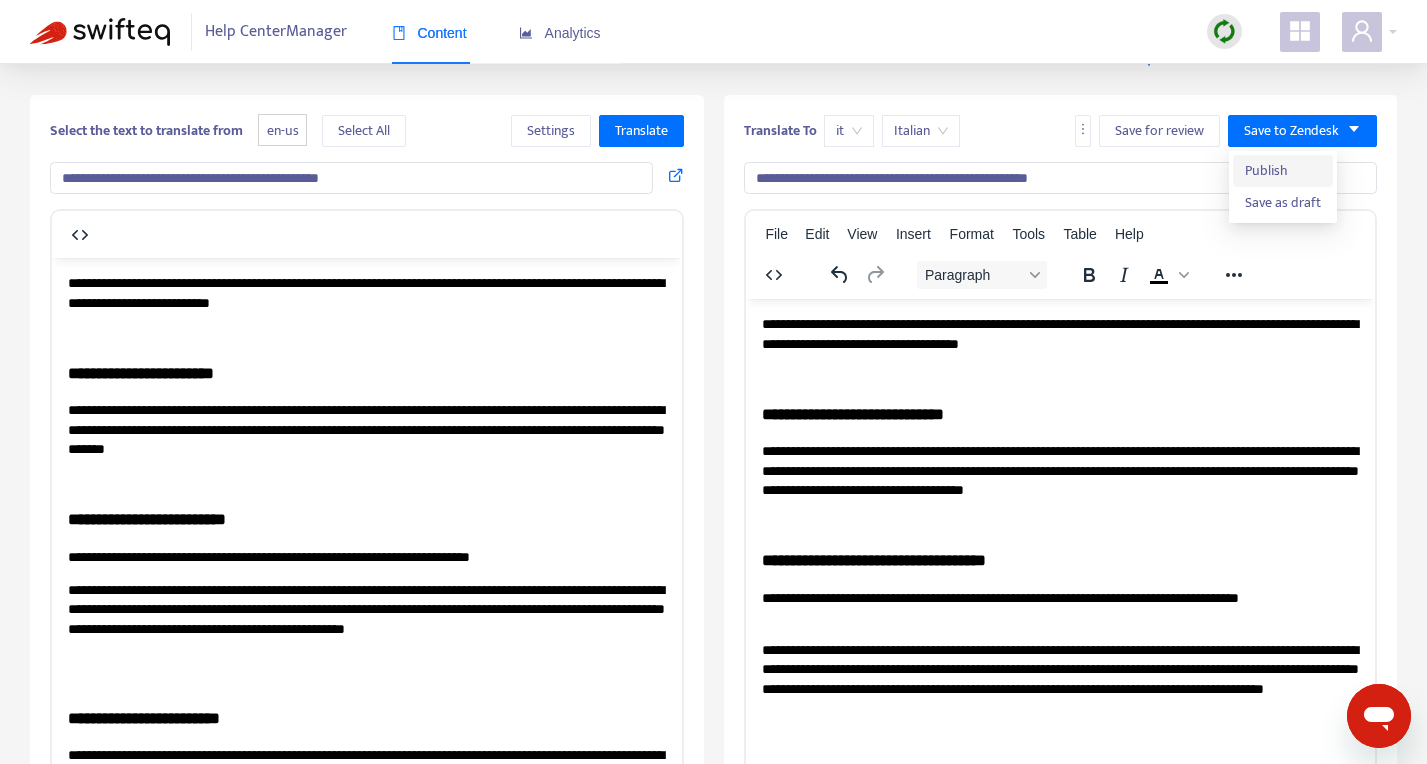 click on "Publish" at bounding box center (1283, 171) 